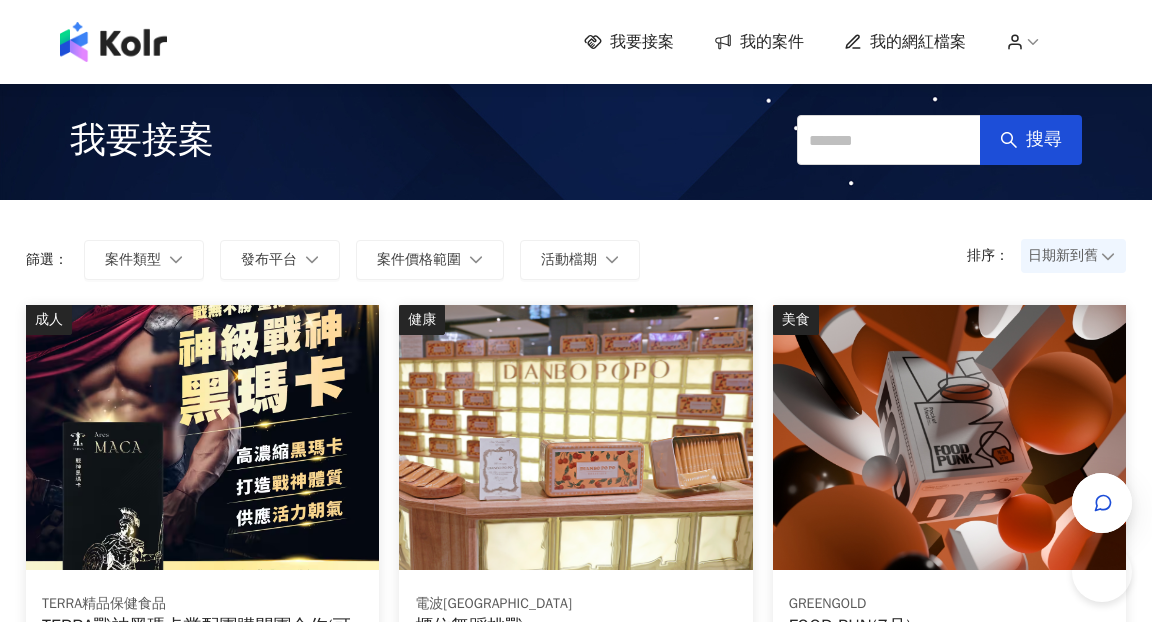 scroll, scrollTop: 236, scrollLeft: 0, axis: vertical 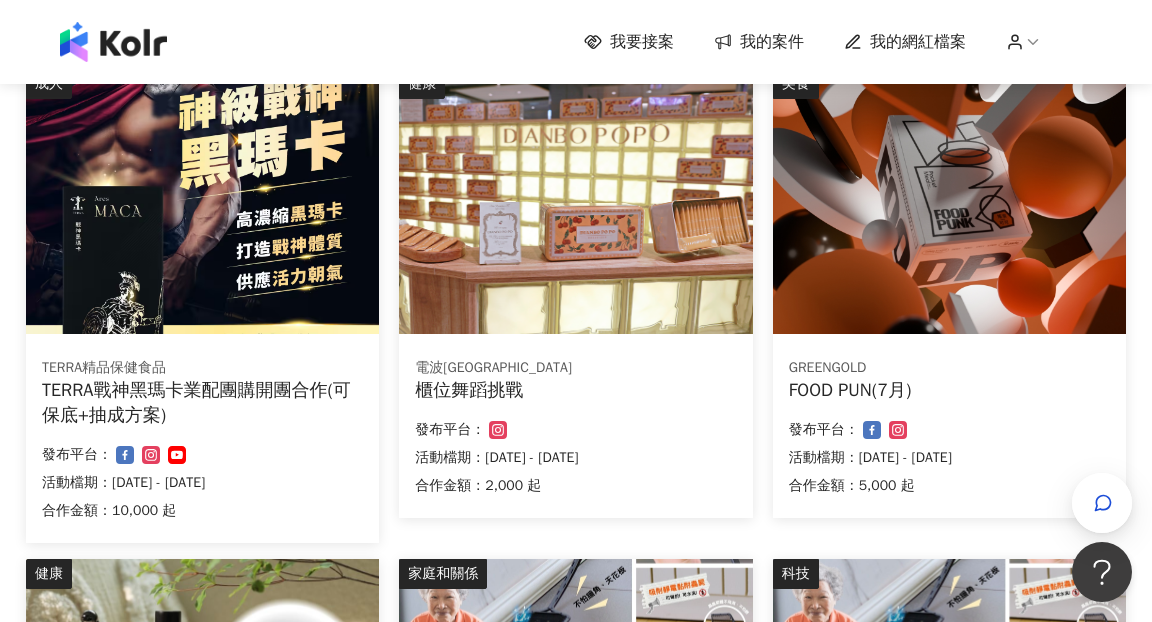 click on "FOOD PUN(7月)" at bounding box center [949, 390] 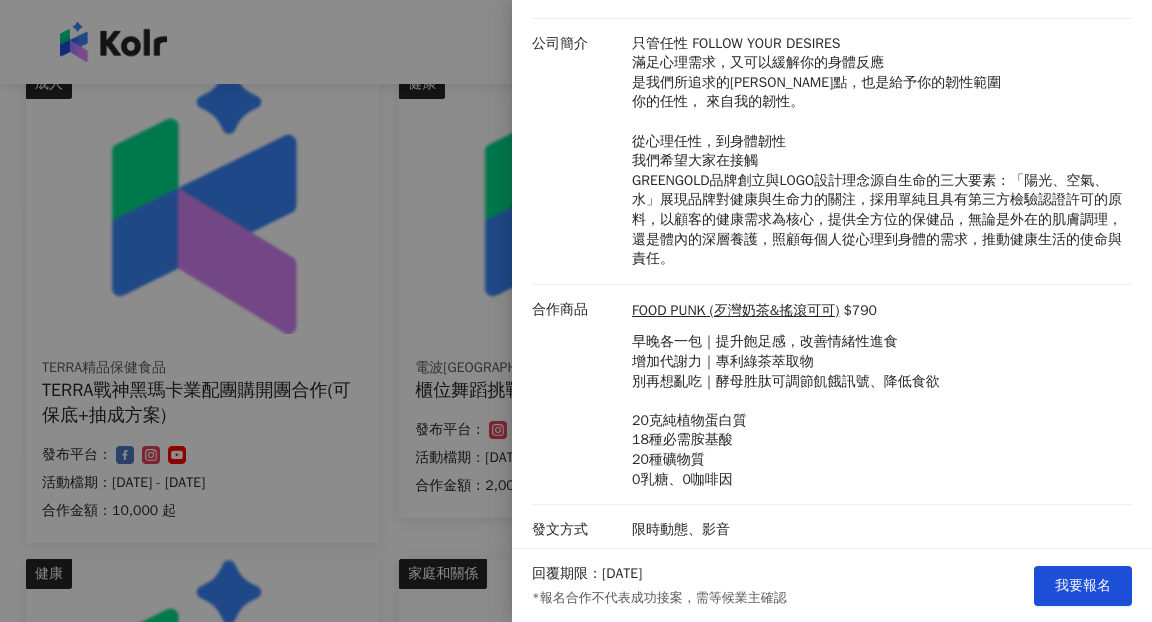 scroll, scrollTop: 0, scrollLeft: 0, axis: both 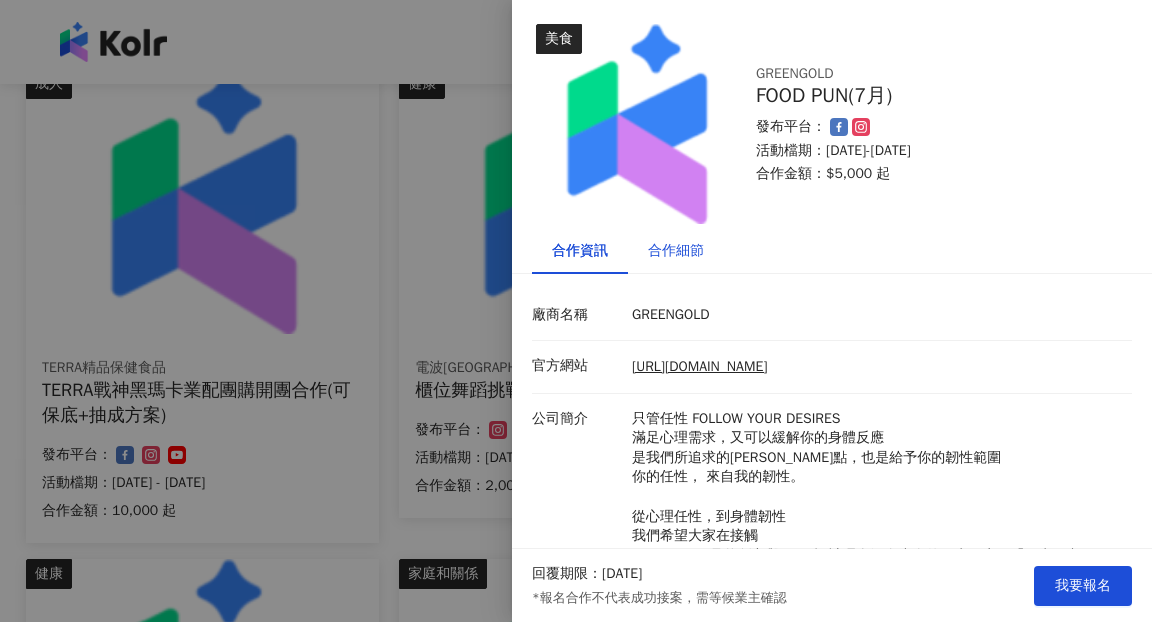 click on "合作細節" at bounding box center (676, 251) 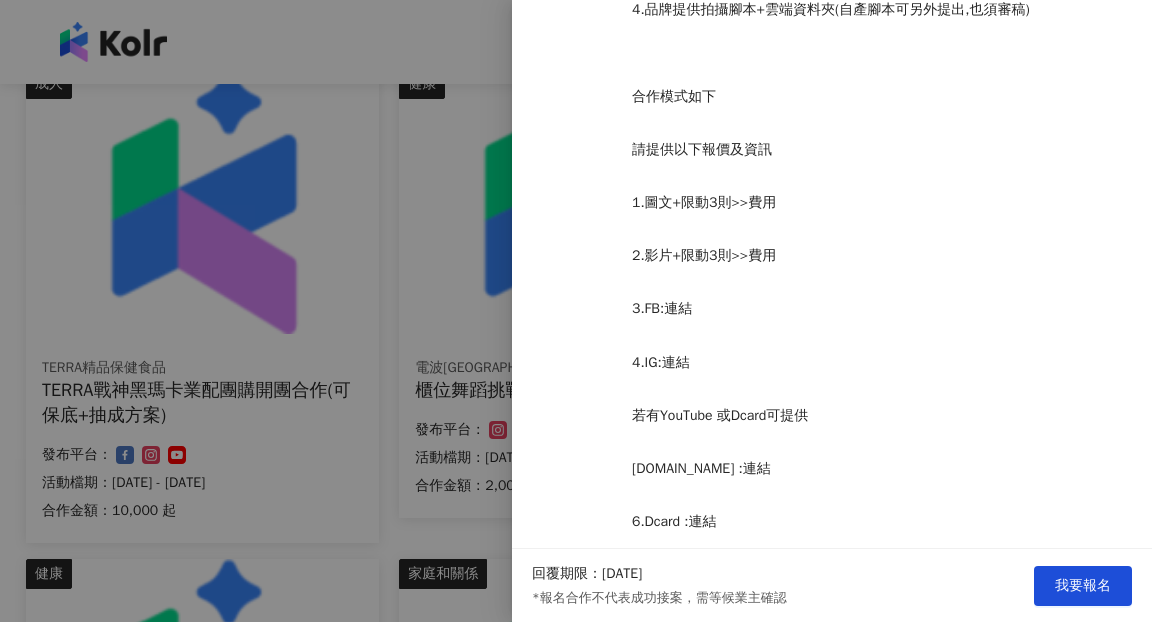 scroll, scrollTop: 740, scrollLeft: 0, axis: vertical 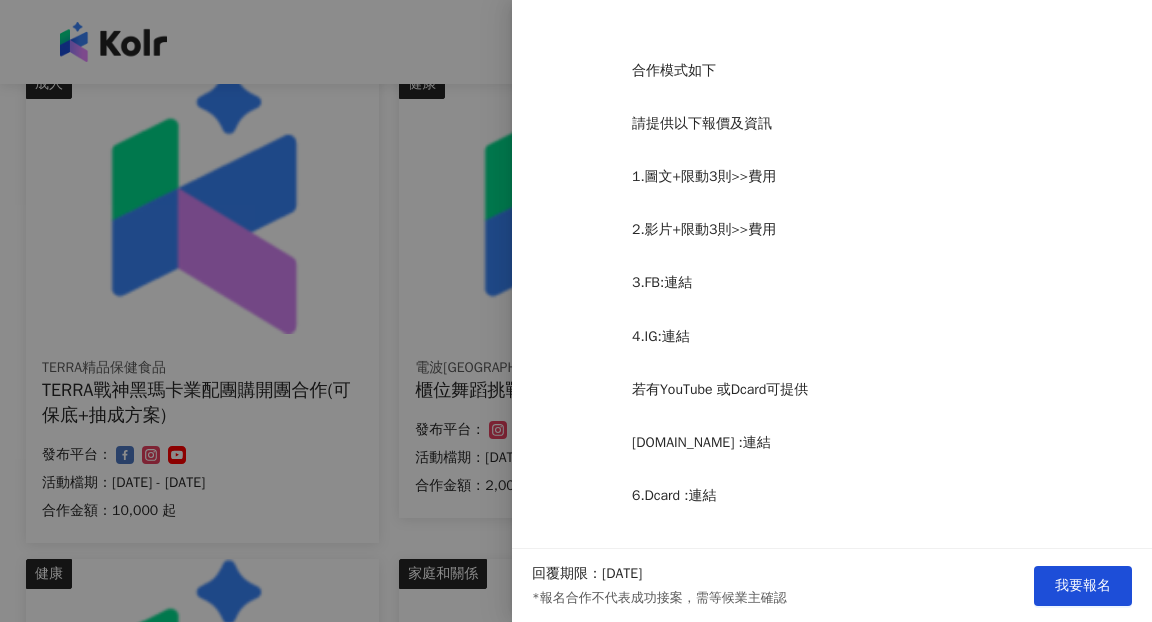 drag, startPoint x: 633, startPoint y: 170, endPoint x: 725, endPoint y: 489, distance: 332.0015 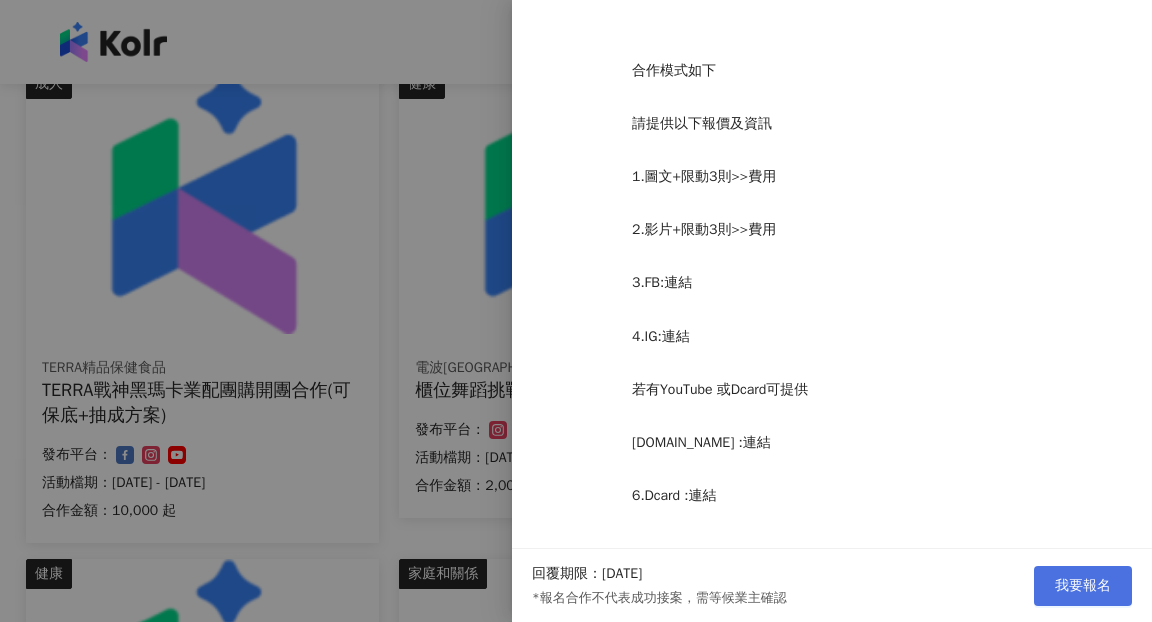 click on "我要報名" at bounding box center (1083, 586) 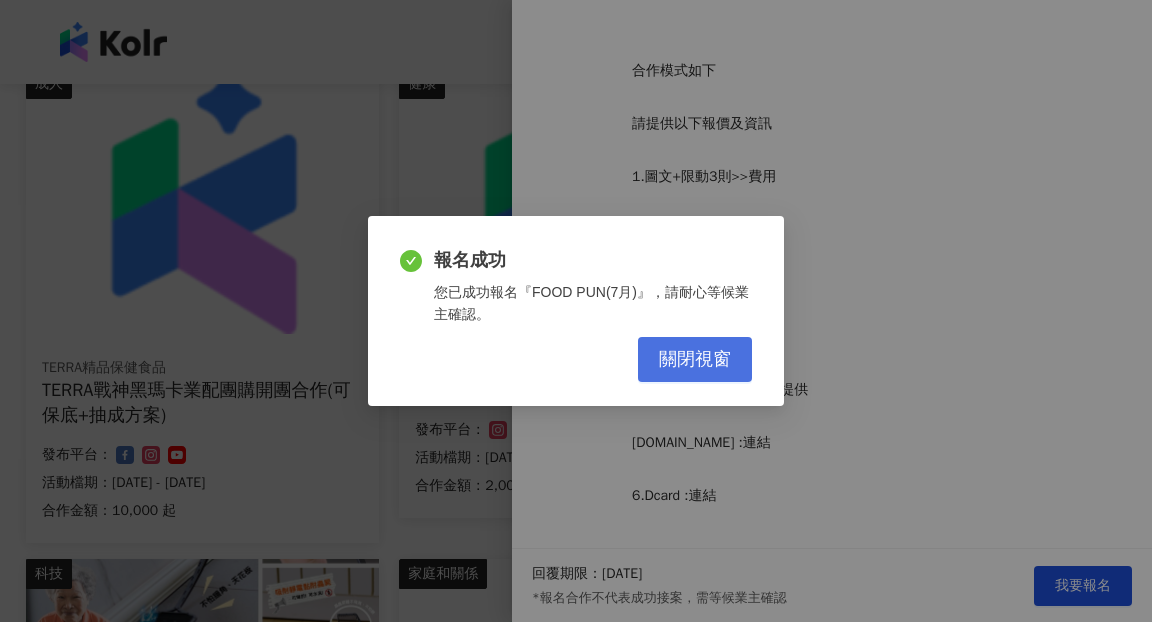 click on "關閉視窗" at bounding box center [695, 360] 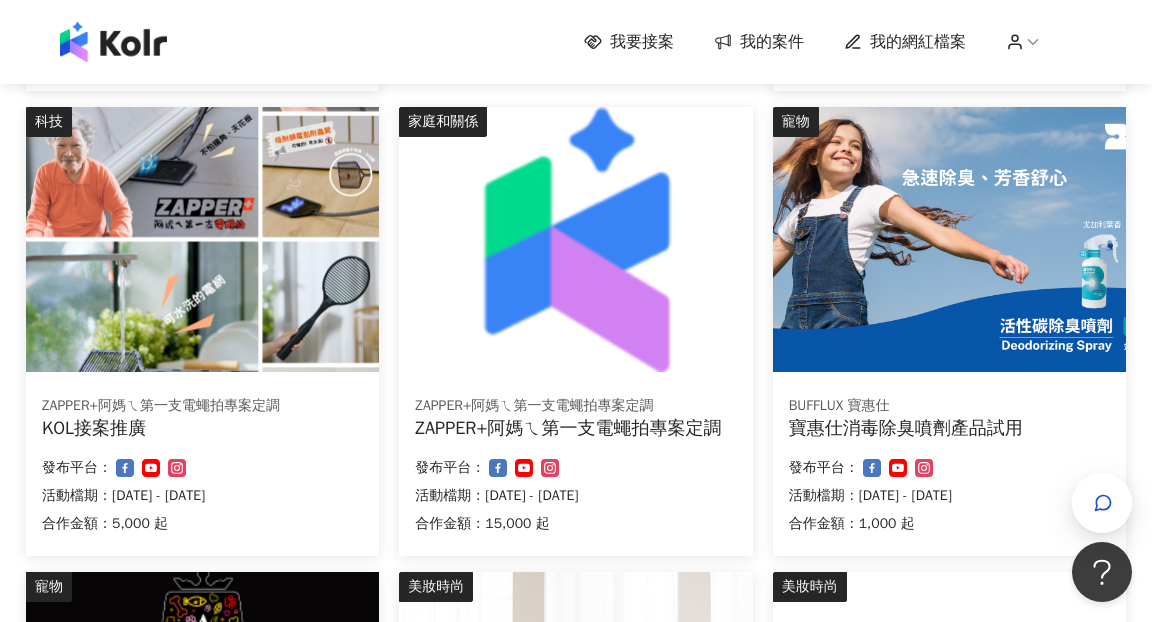 scroll, scrollTop: 689, scrollLeft: 0, axis: vertical 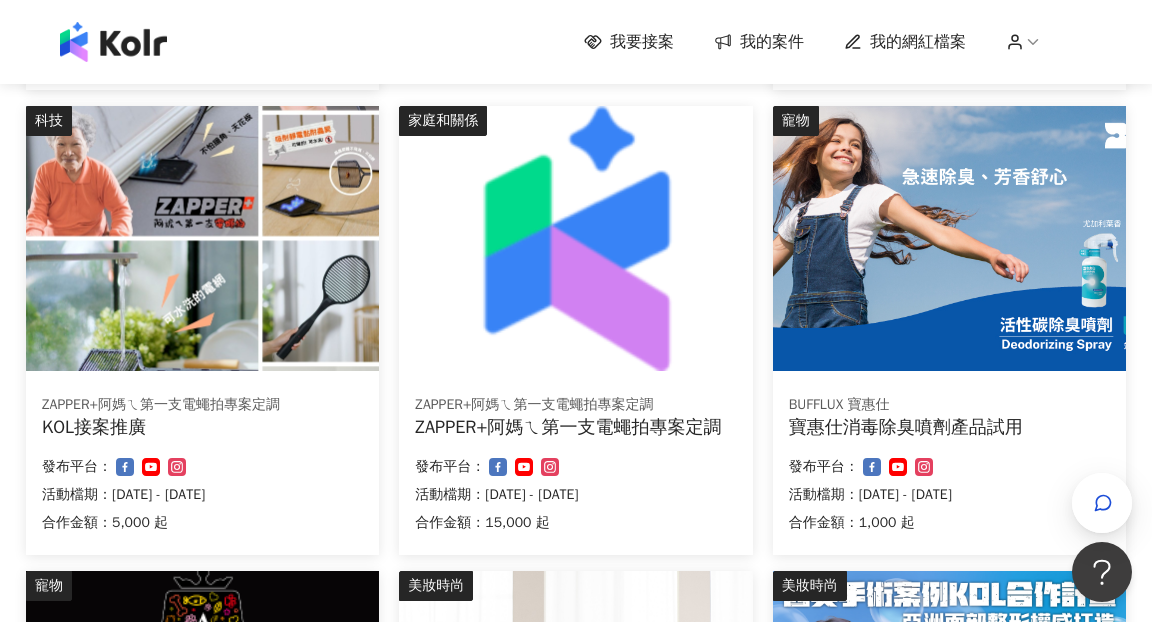 click at bounding box center [202, 238] 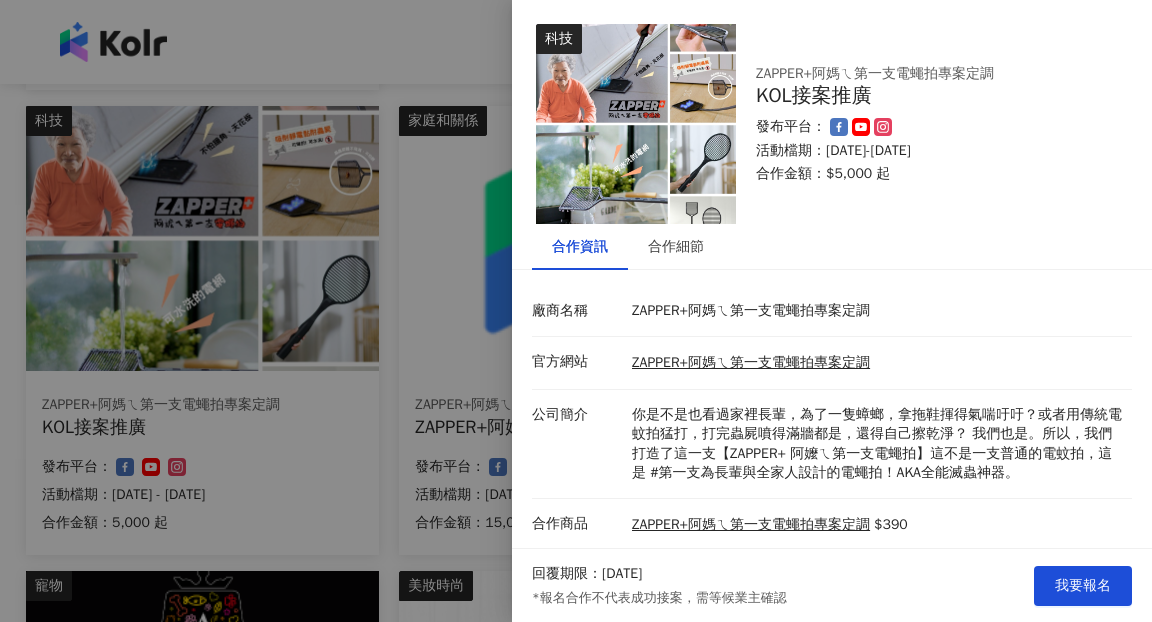 scroll, scrollTop: 140, scrollLeft: 0, axis: vertical 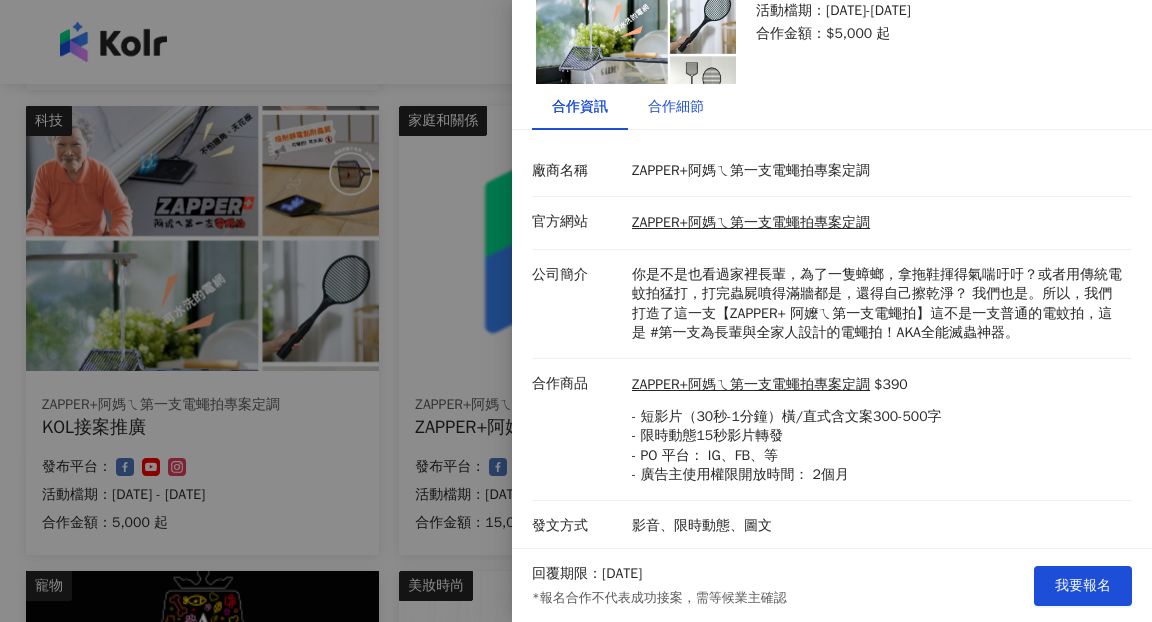 click on "合作細節" at bounding box center (676, 107) 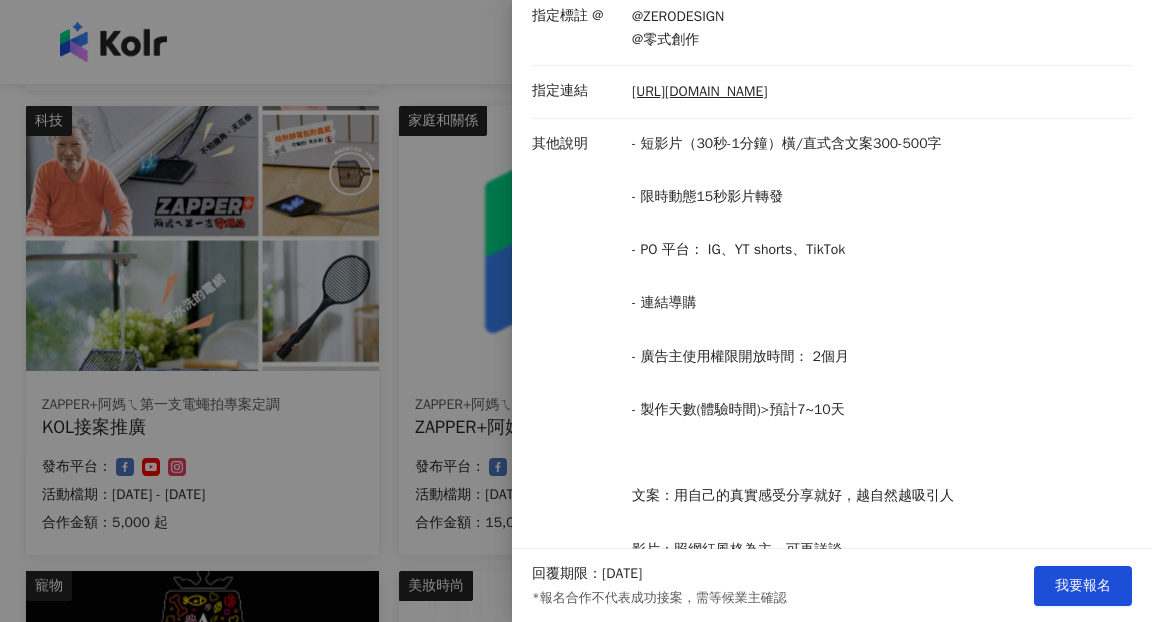 scroll, scrollTop: 616, scrollLeft: 0, axis: vertical 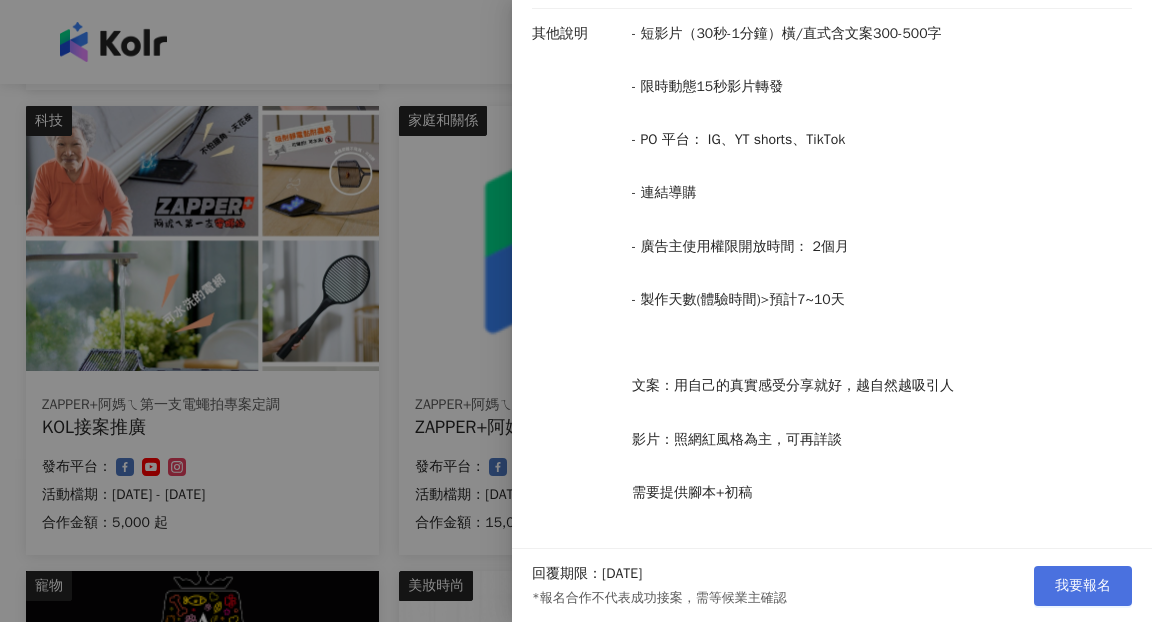 click on "我要報名" at bounding box center (1083, 586) 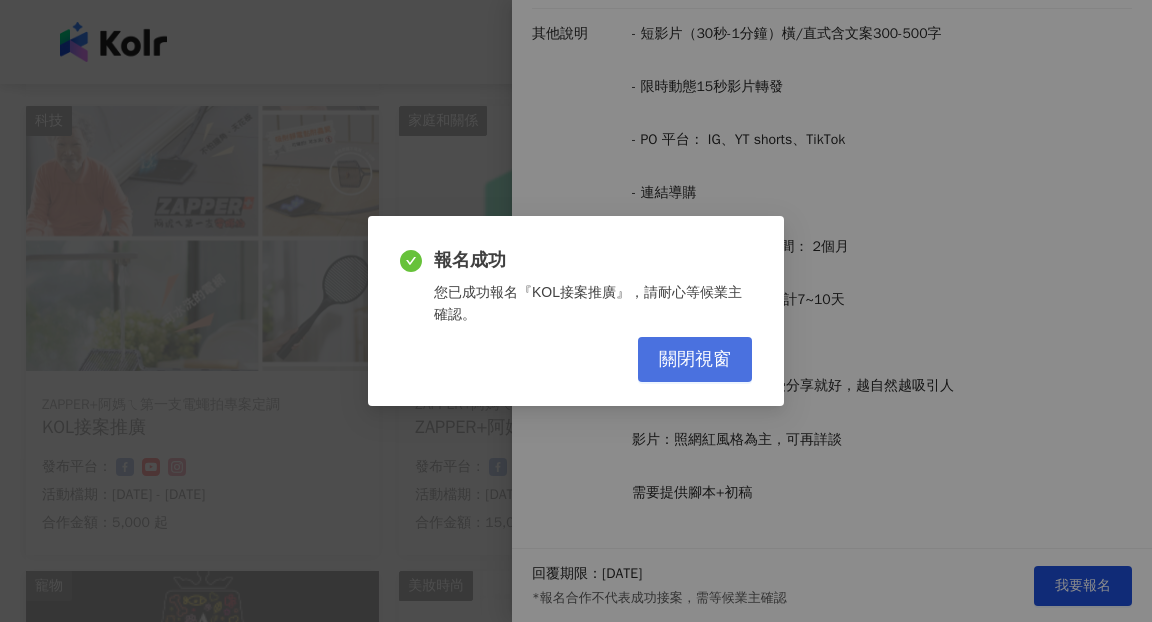 click on "關閉視窗" at bounding box center [695, 360] 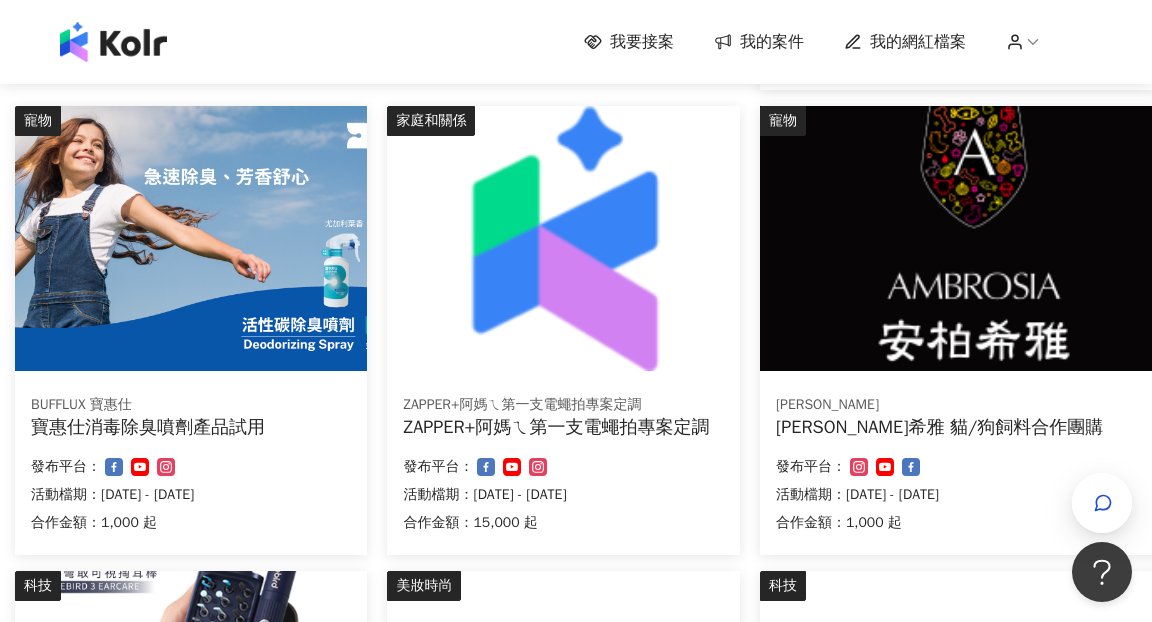 scroll, scrollTop: 689, scrollLeft: 6, axis: both 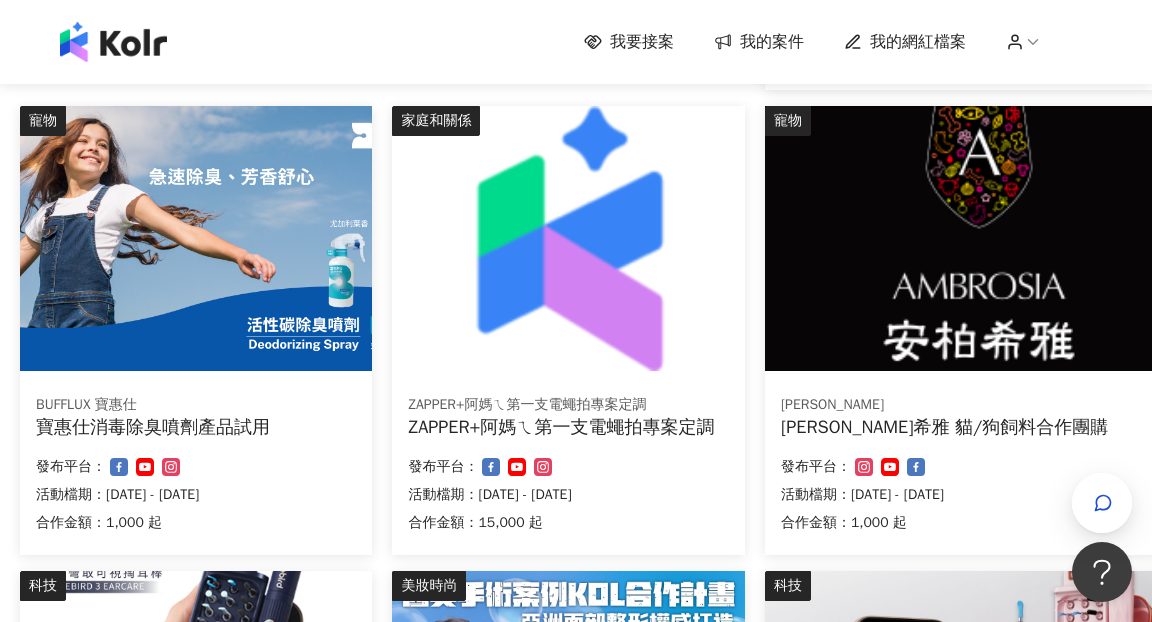 click at bounding box center (568, 106) 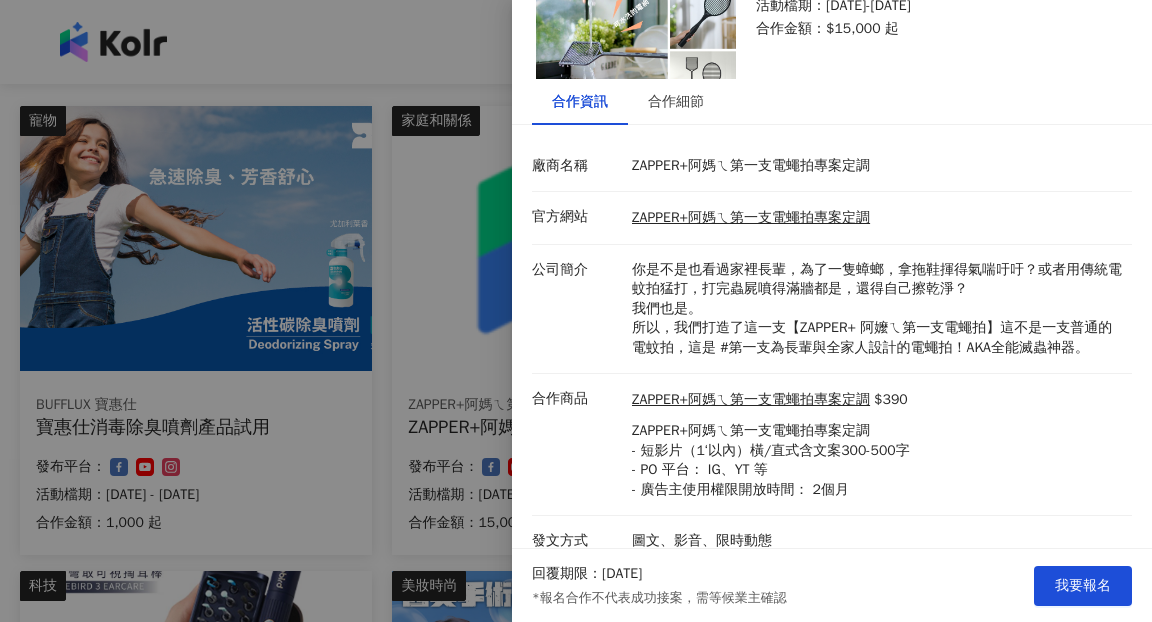 scroll, scrollTop: 160, scrollLeft: 0, axis: vertical 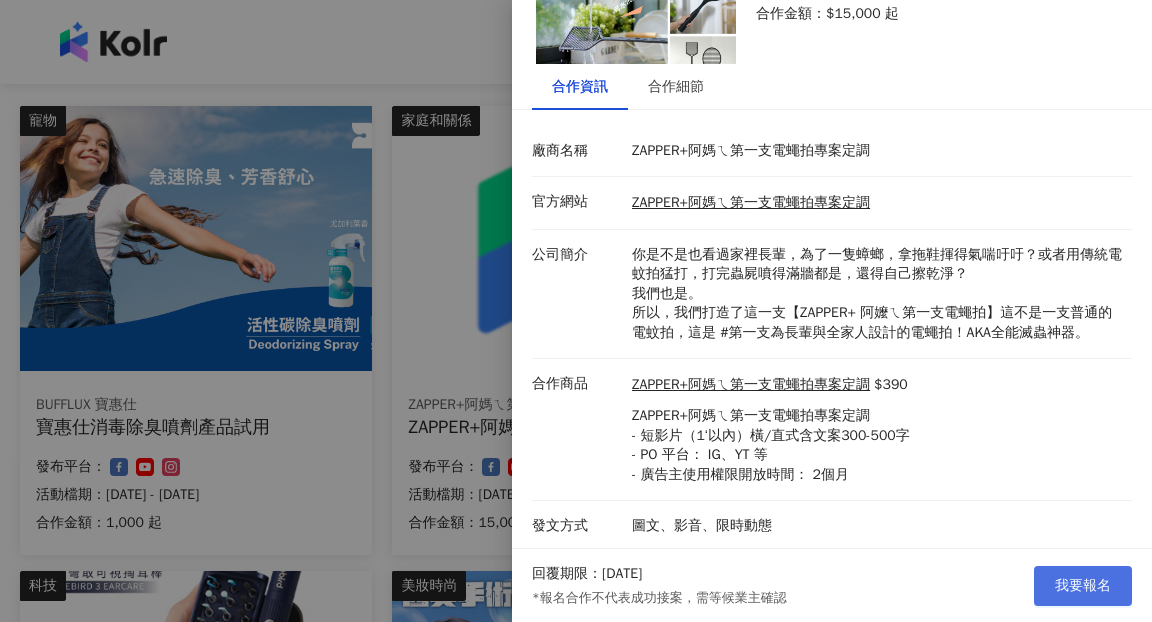 click on "我要報名" at bounding box center [1083, 586] 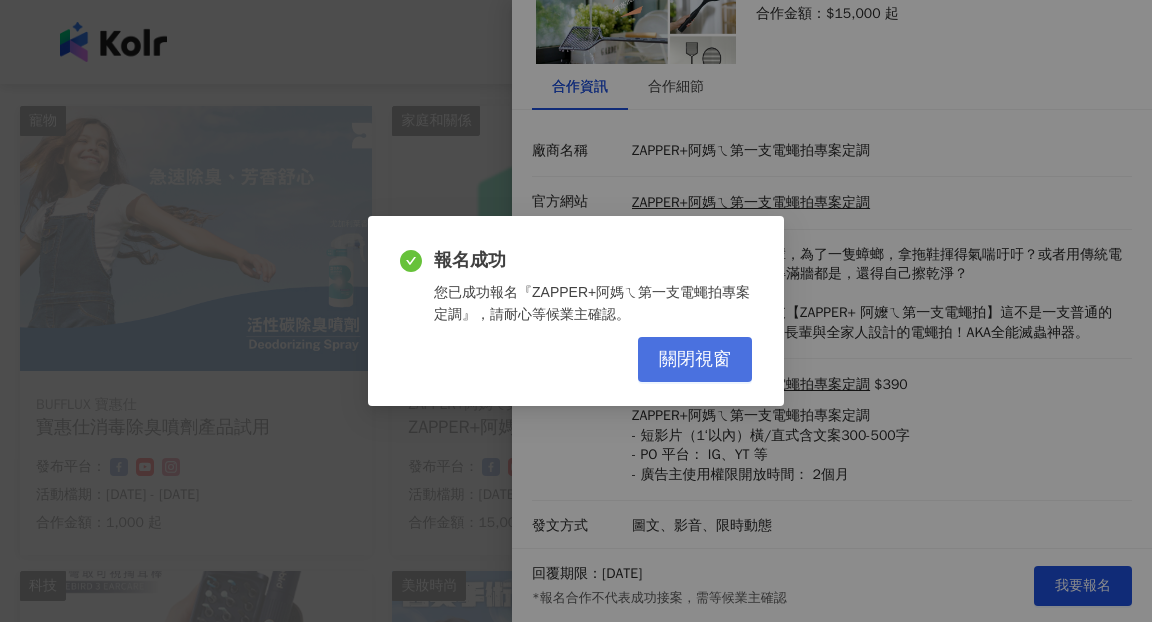 click on "關閉視窗" at bounding box center [695, 359] 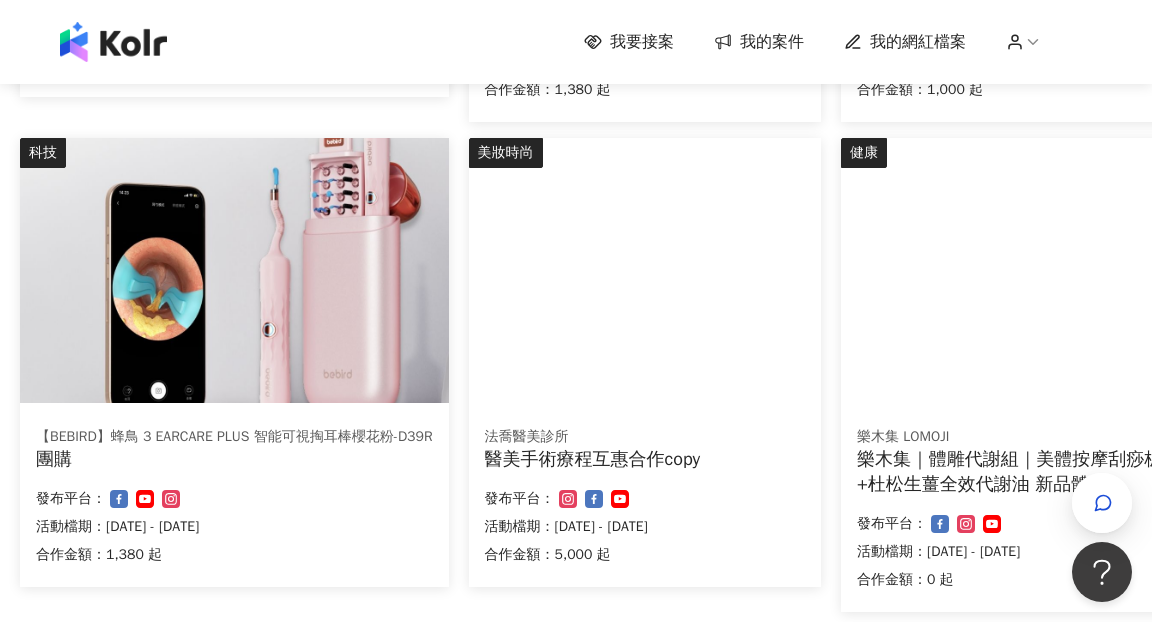scroll, scrollTop: 1151, scrollLeft: 6, axis: both 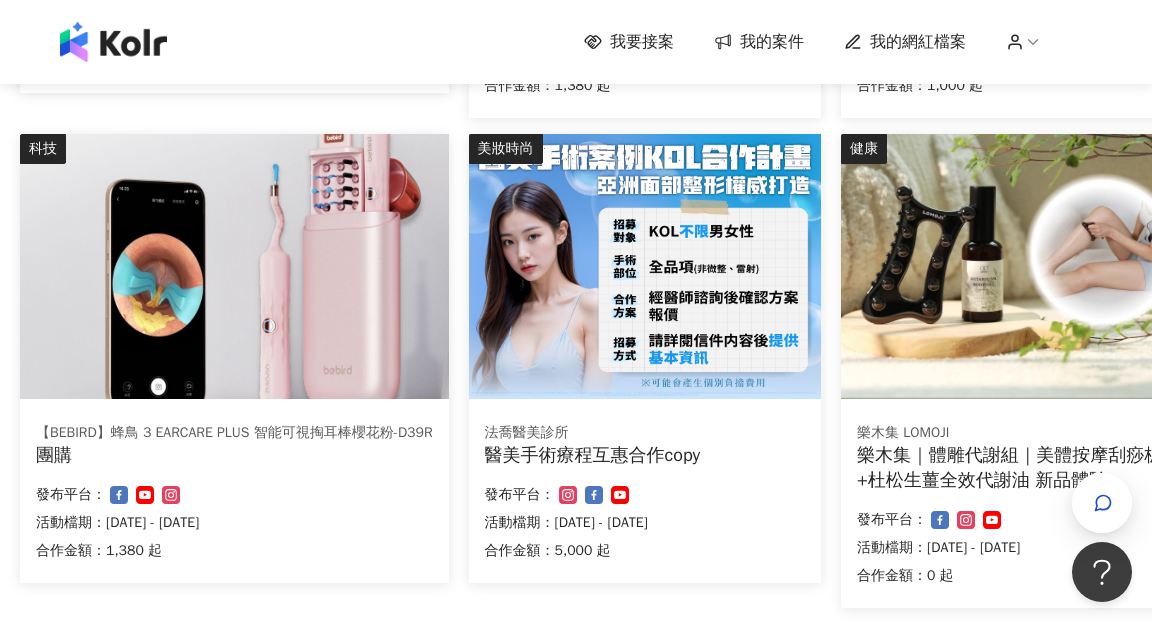 click at bounding box center (645, 266) 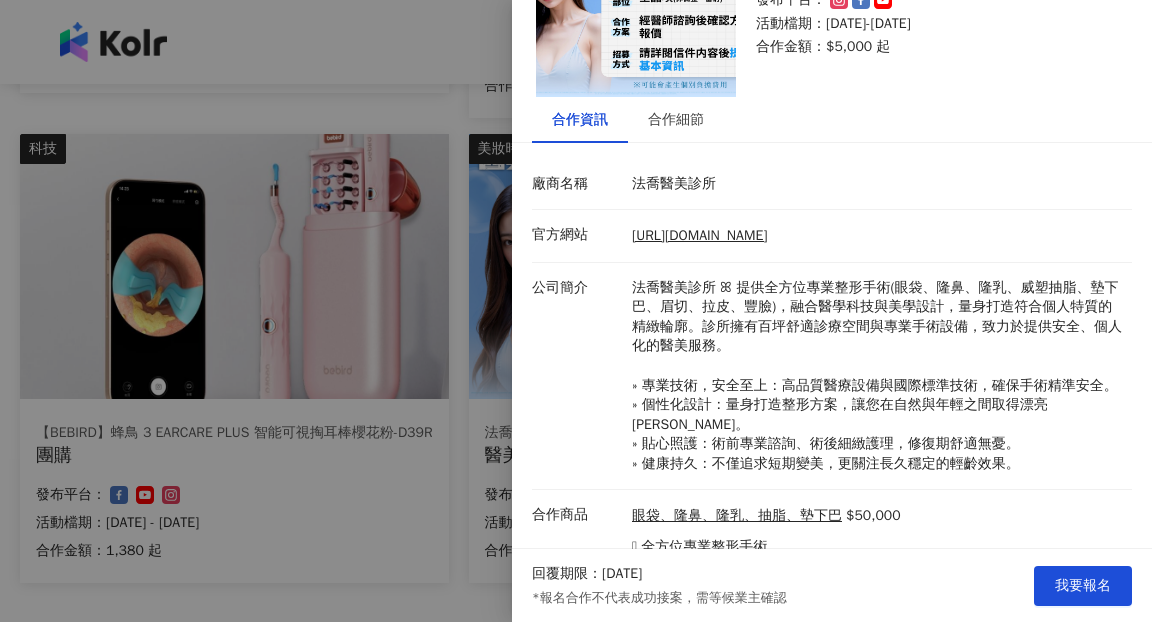 scroll, scrollTop: 88, scrollLeft: 0, axis: vertical 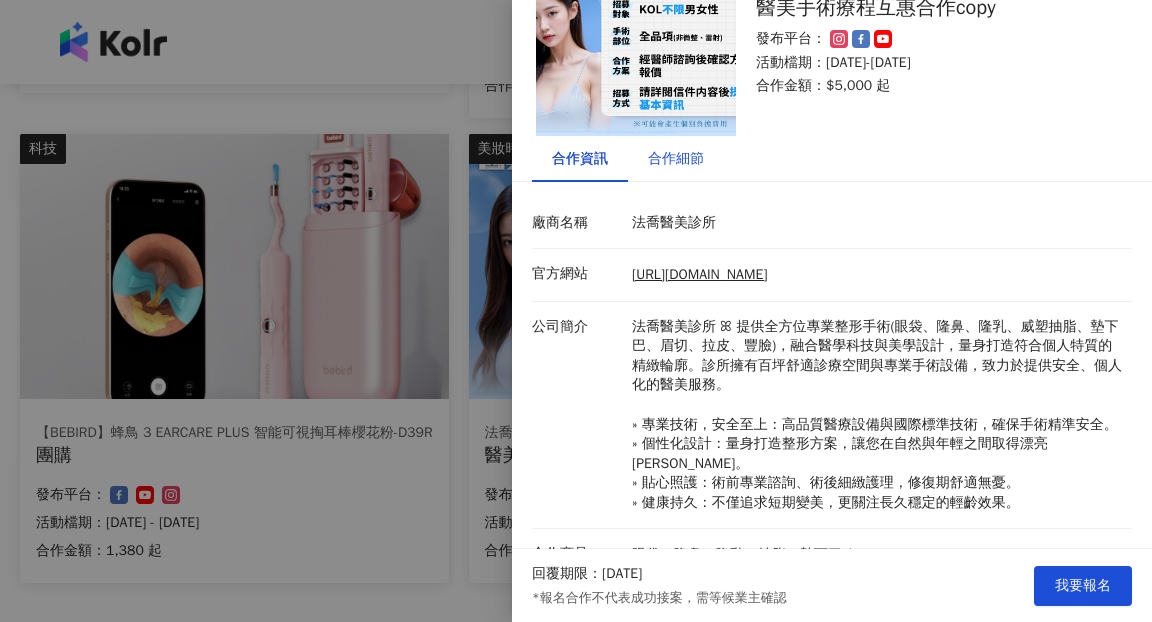 click on "合作細節" at bounding box center (676, 159) 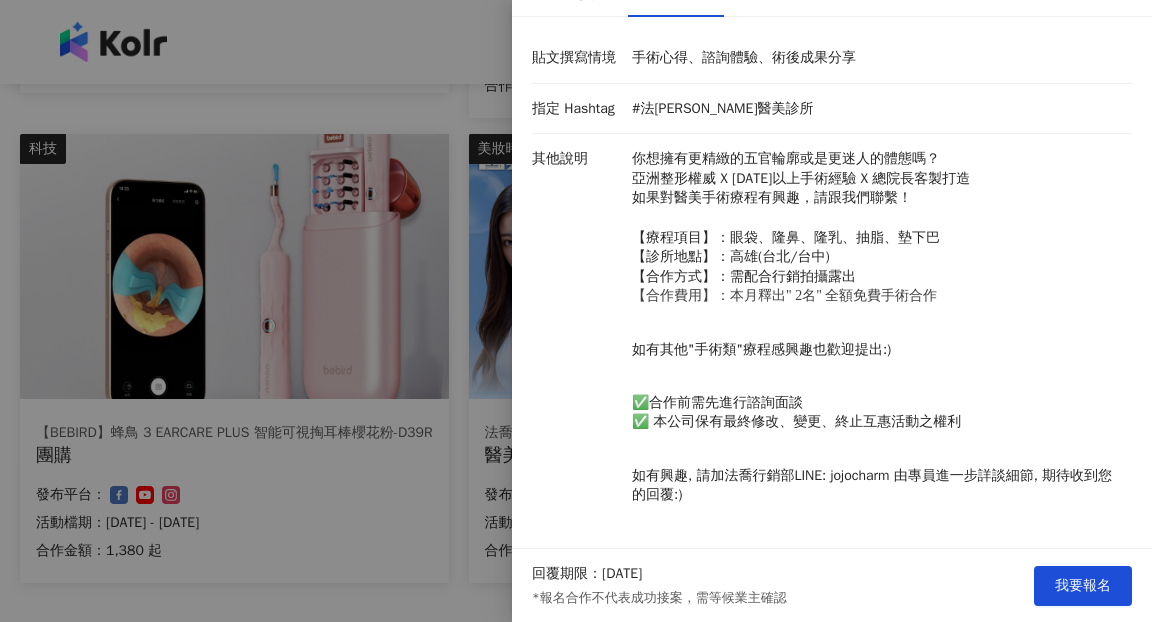scroll, scrollTop: 256, scrollLeft: 0, axis: vertical 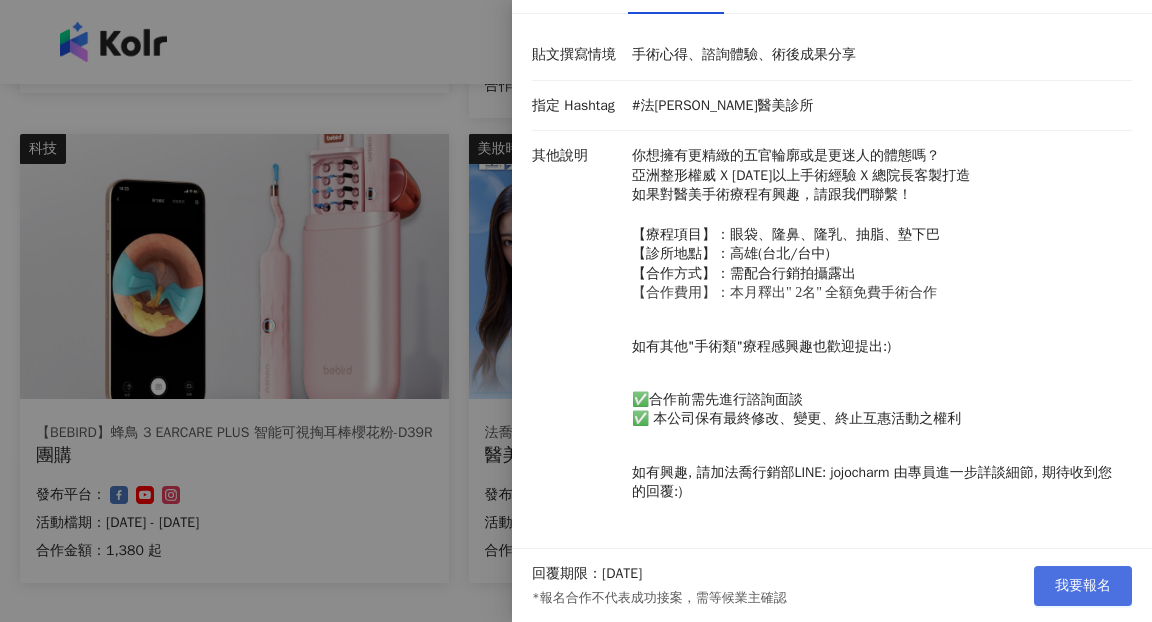 click on "我要報名" at bounding box center [1083, 586] 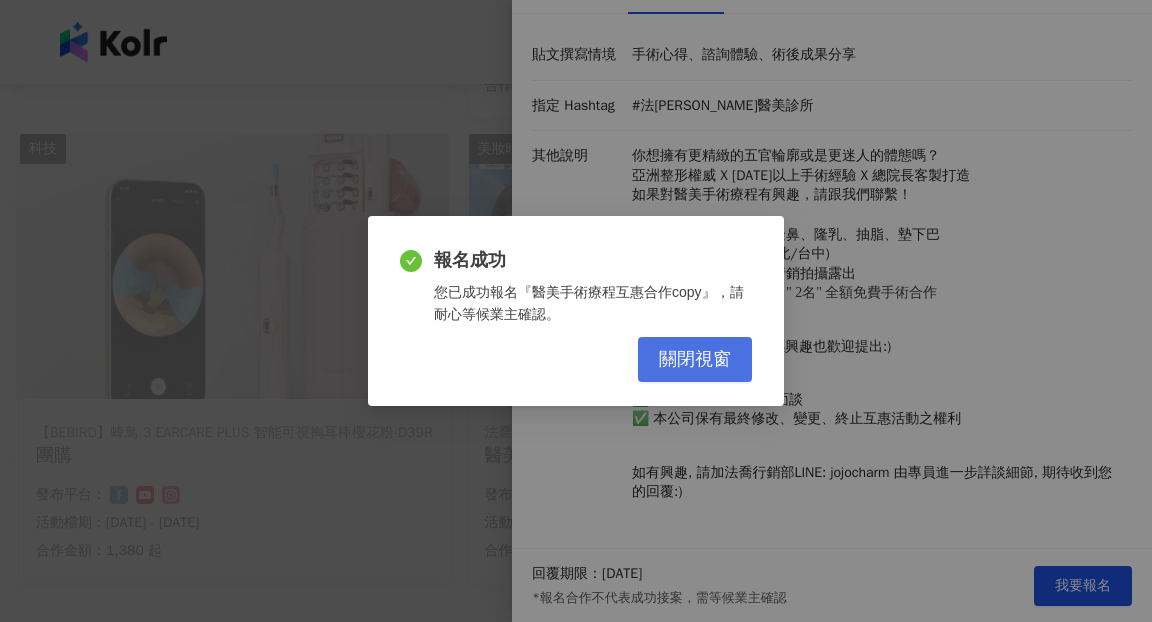 click on "關閉視窗" at bounding box center (695, 360) 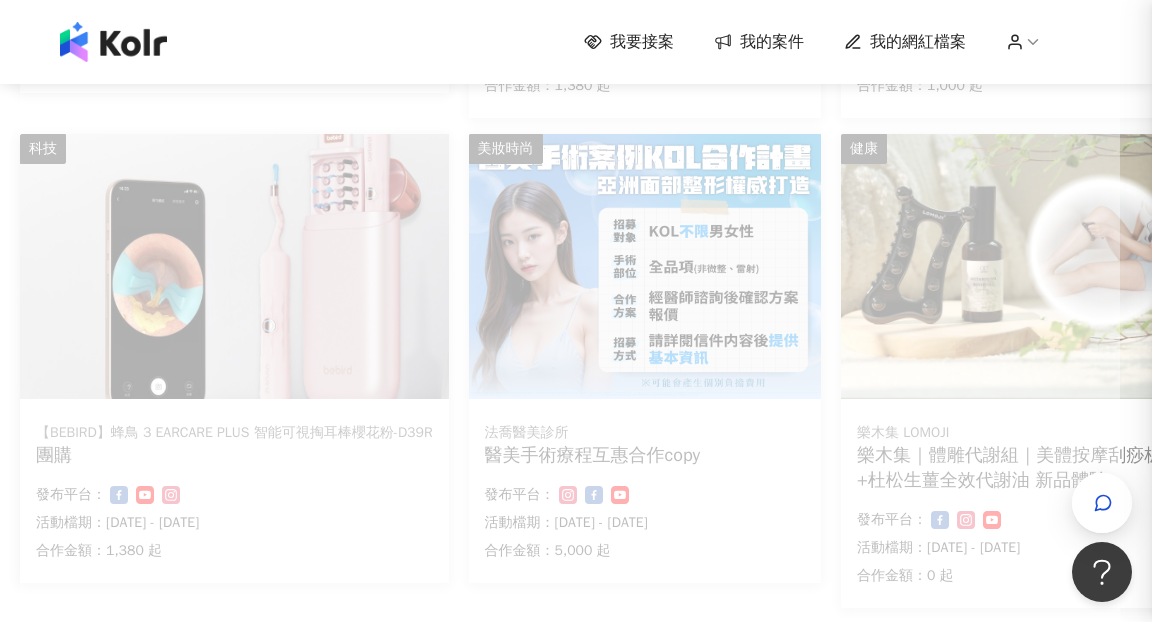 scroll, scrollTop: 0, scrollLeft: 0, axis: both 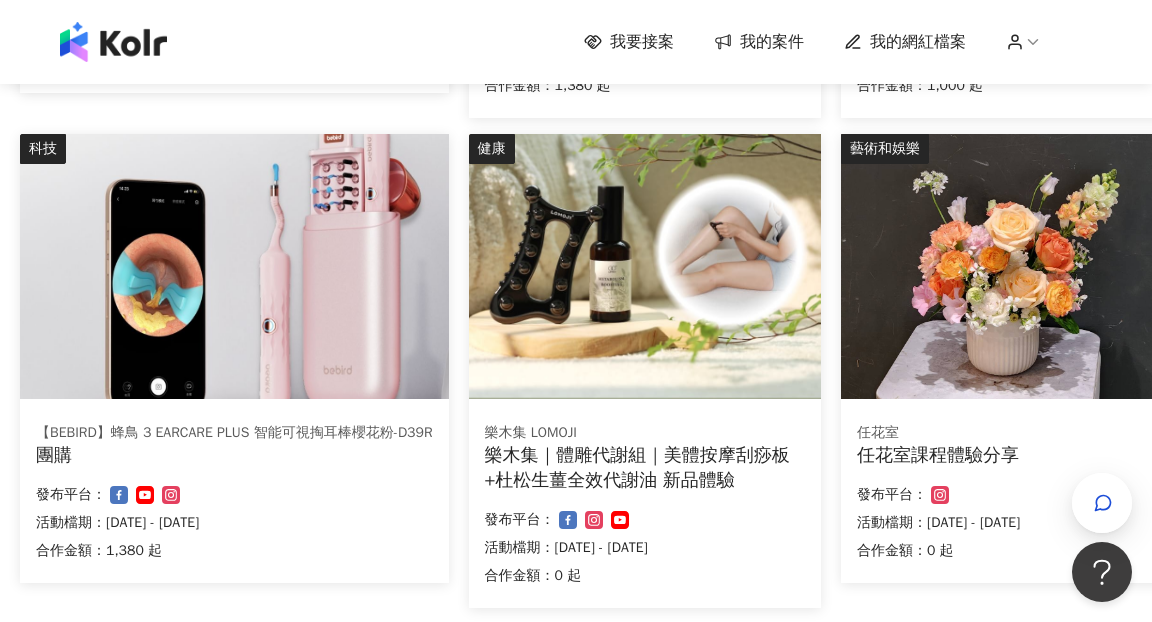 click at bounding box center (645, 266) 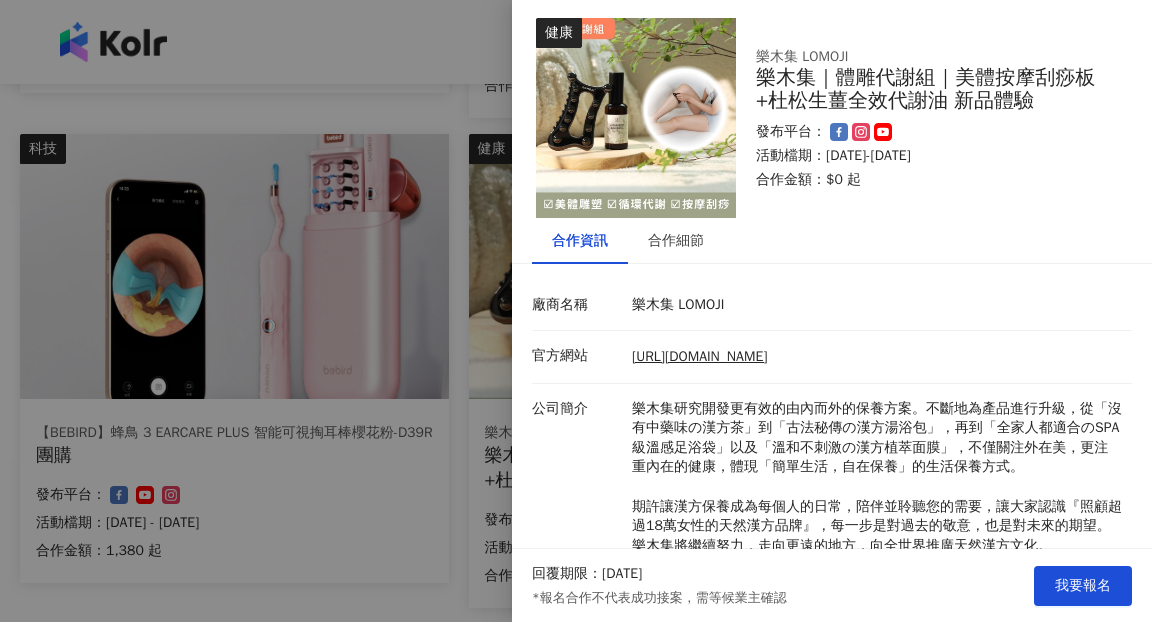 scroll, scrollTop: 0, scrollLeft: 0, axis: both 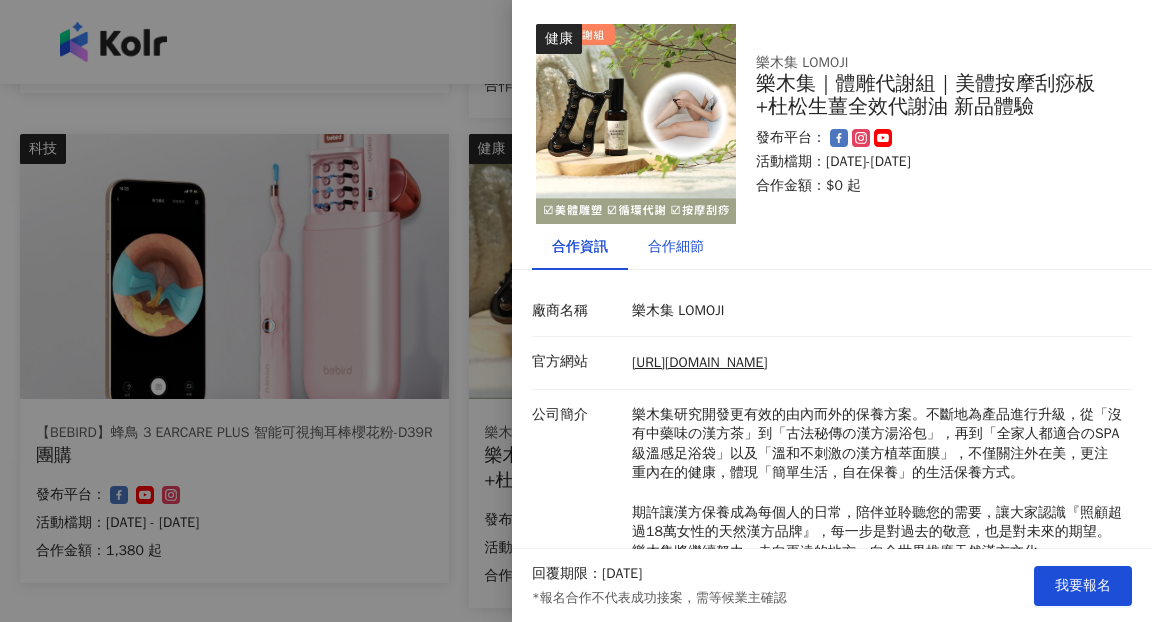 click on "合作細節" at bounding box center [676, 247] 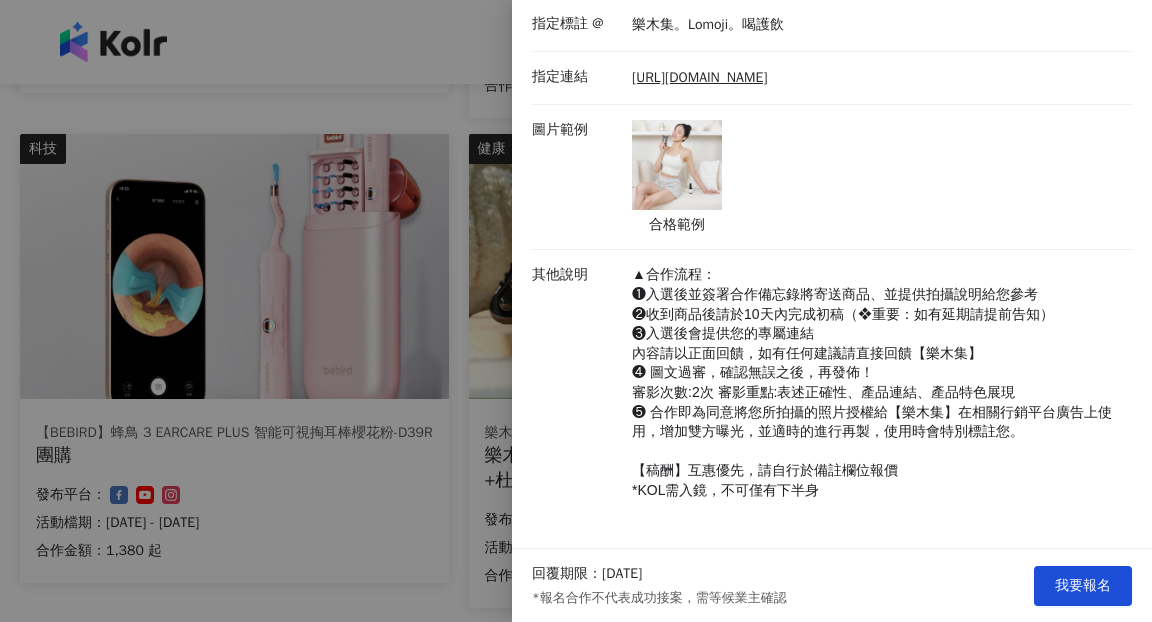 scroll, scrollTop: 1093, scrollLeft: 0, axis: vertical 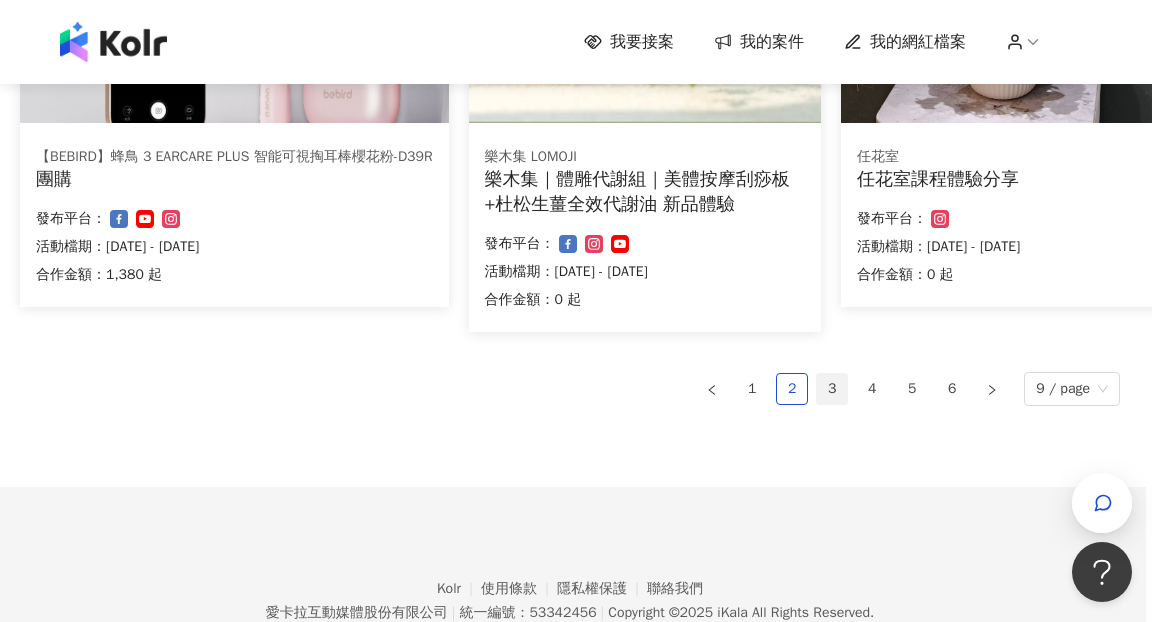 click on "3" at bounding box center [832, 389] 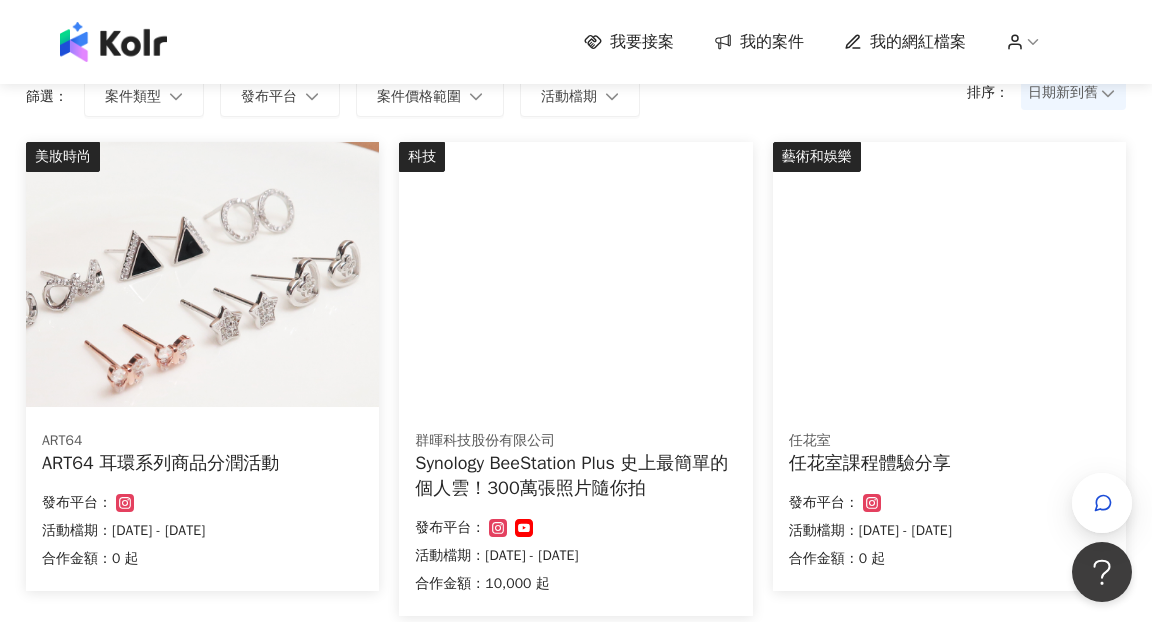 scroll, scrollTop: 164, scrollLeft: 0, axis: vertical 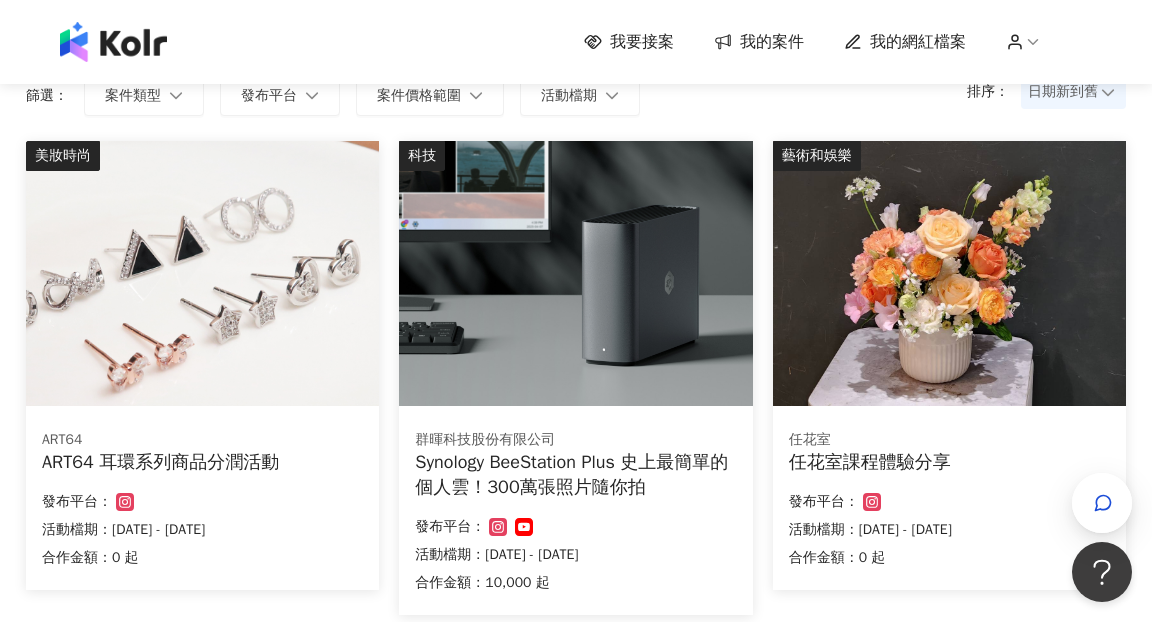 click at bounding box center [575, 273] 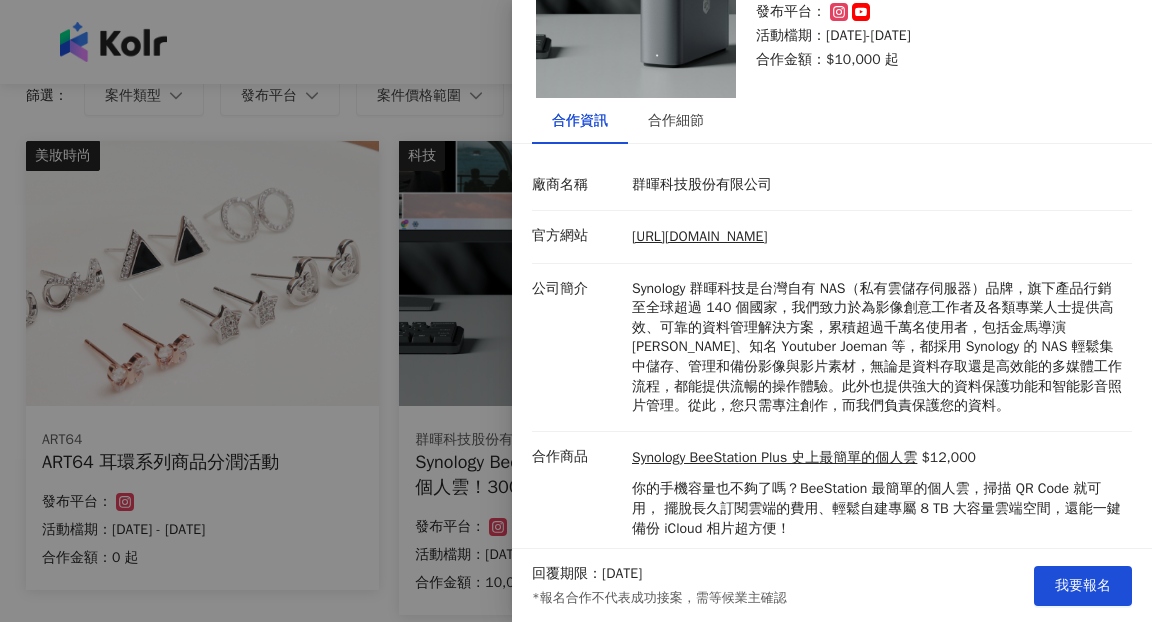 scroll, scrollTop: 102, scrollLeft: 0, axis: vertical 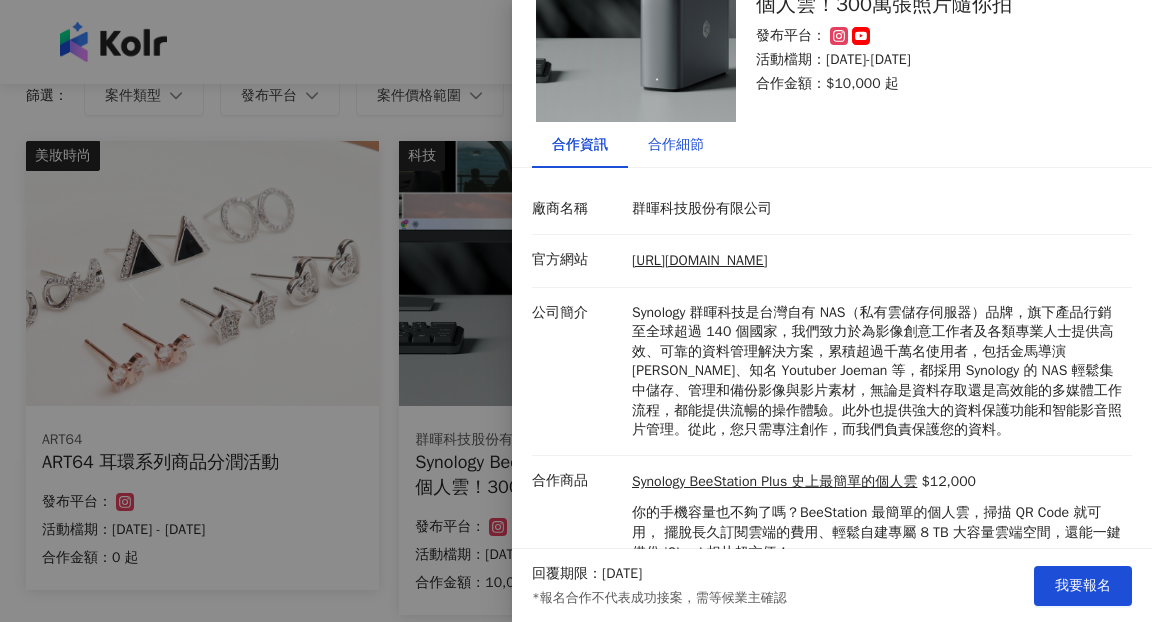 click on "合作細節" at bounding box center (676, 145) 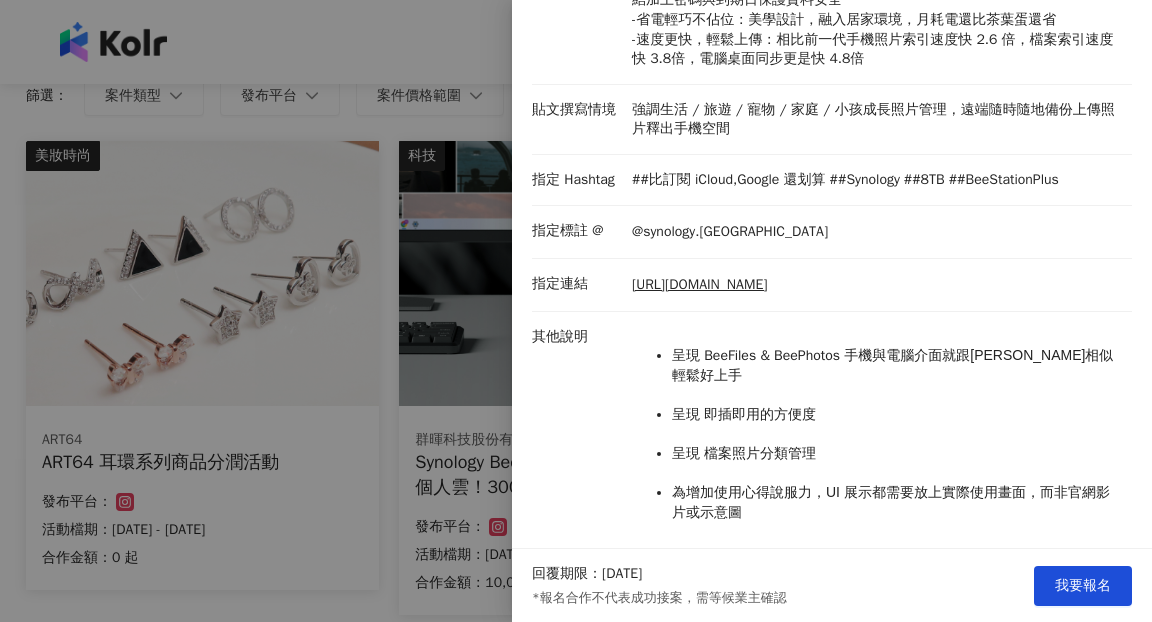 scroll, scrollTop: 529, scrollLeft: 0, axis: vertical 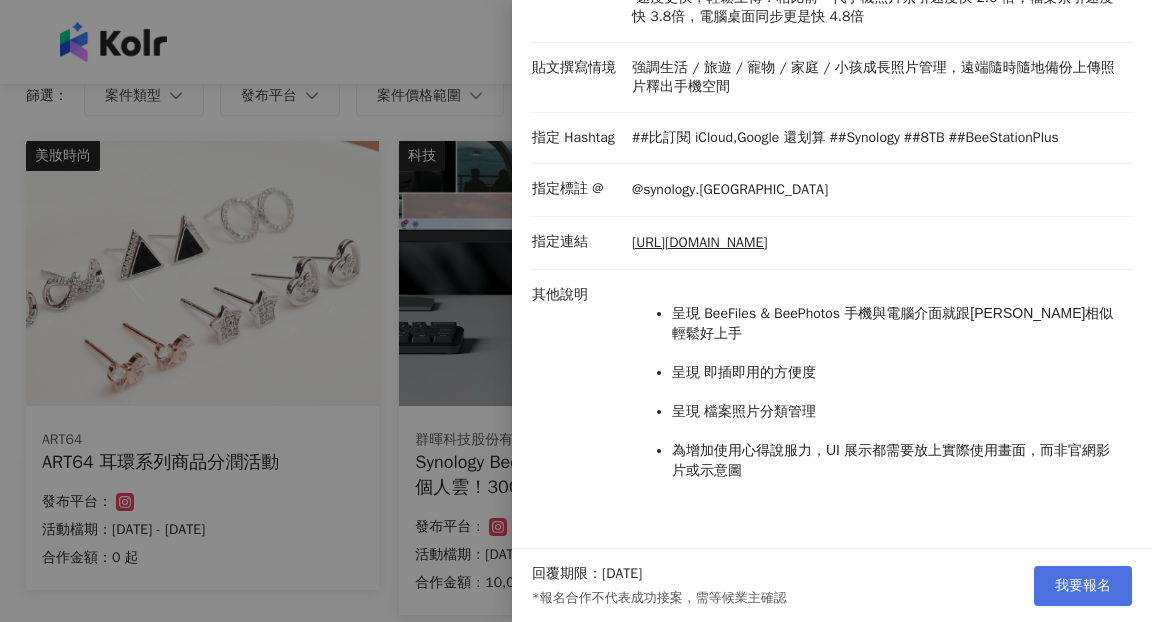 click on "我要報名" at bounding box center (1083, 586) 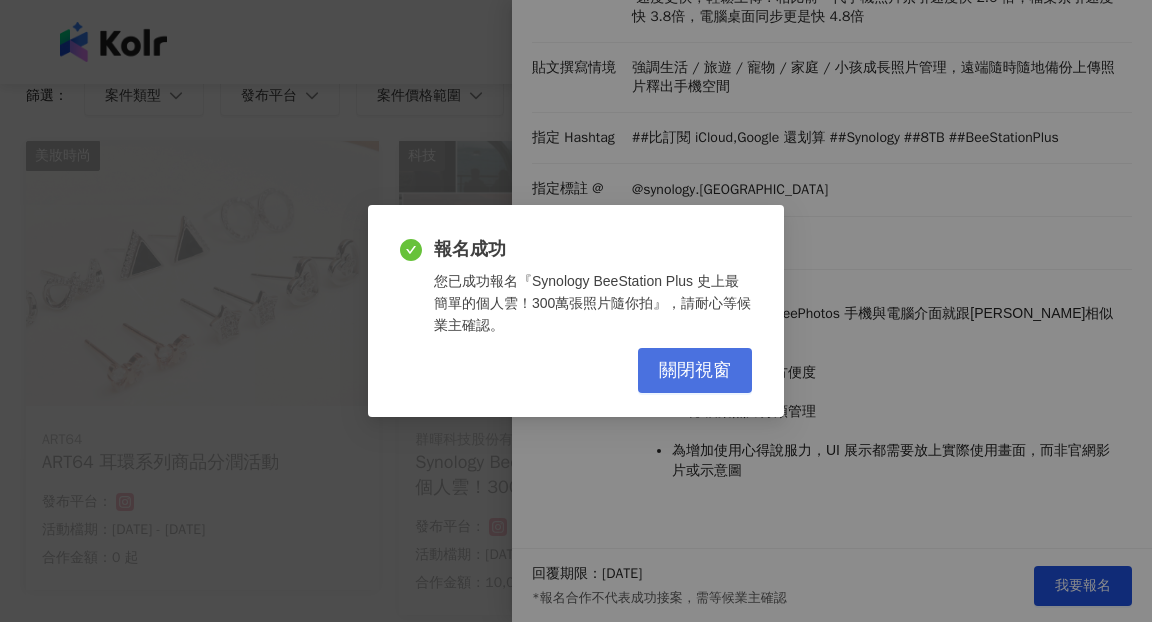 click on "關閉視窗" at bounding box center [695, 371] 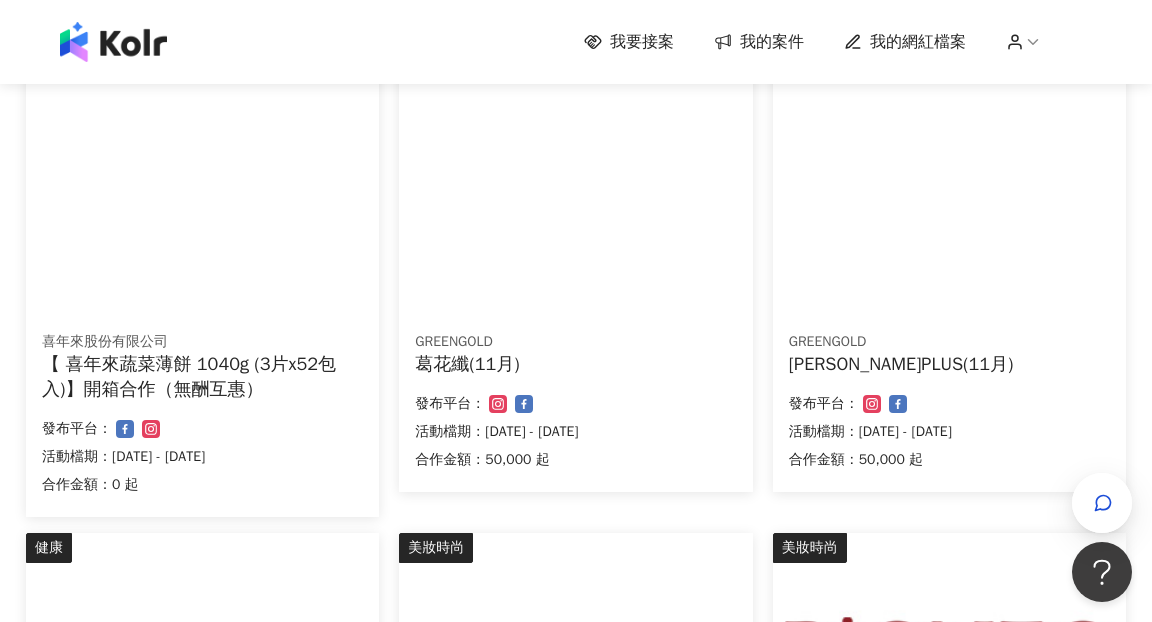 scroll, scrollTop: 745, scrollLeft: 0, axis: vertical 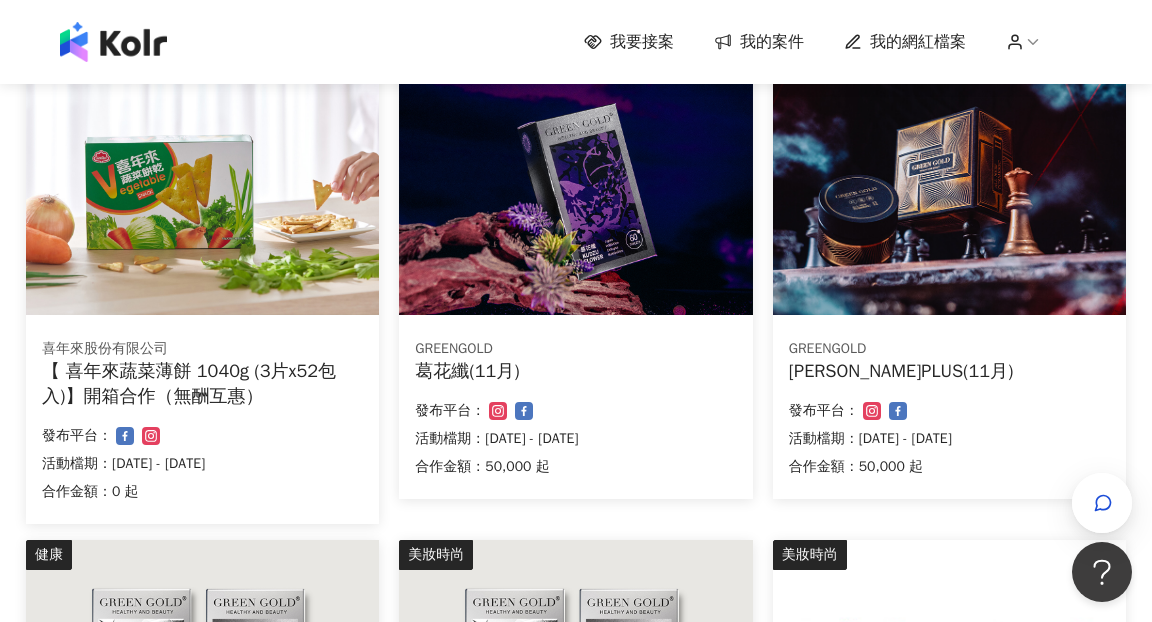 click on "葛花纖(11月)" at bounding box center [575, 371] 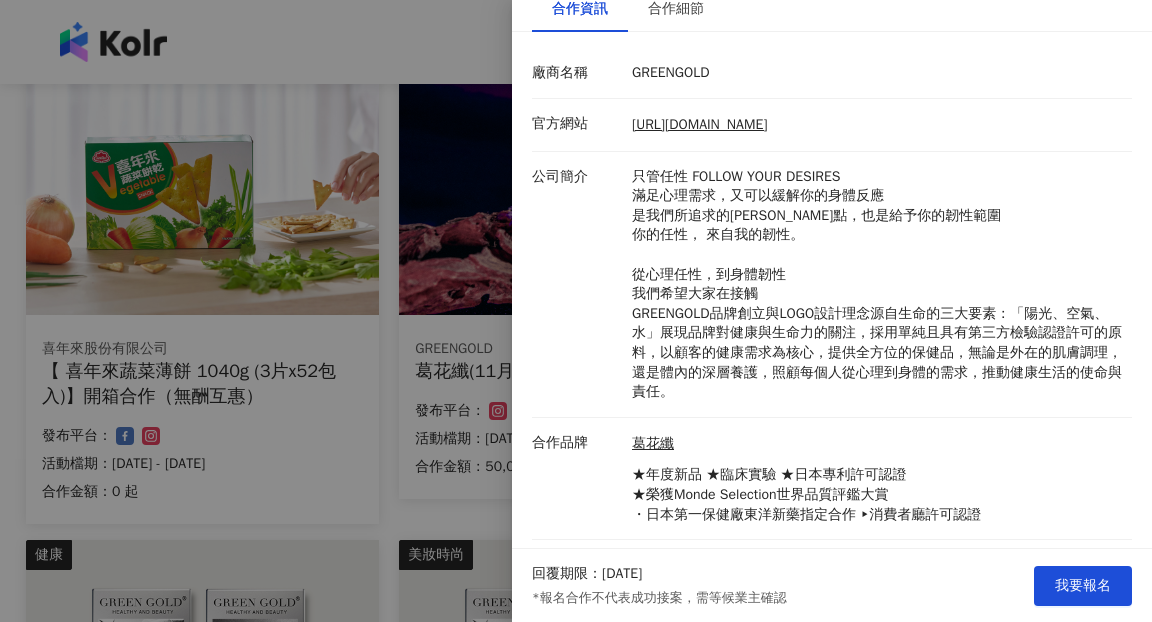 scroll, scrollTop: 224, scrollLeft: 0, axis: vertical 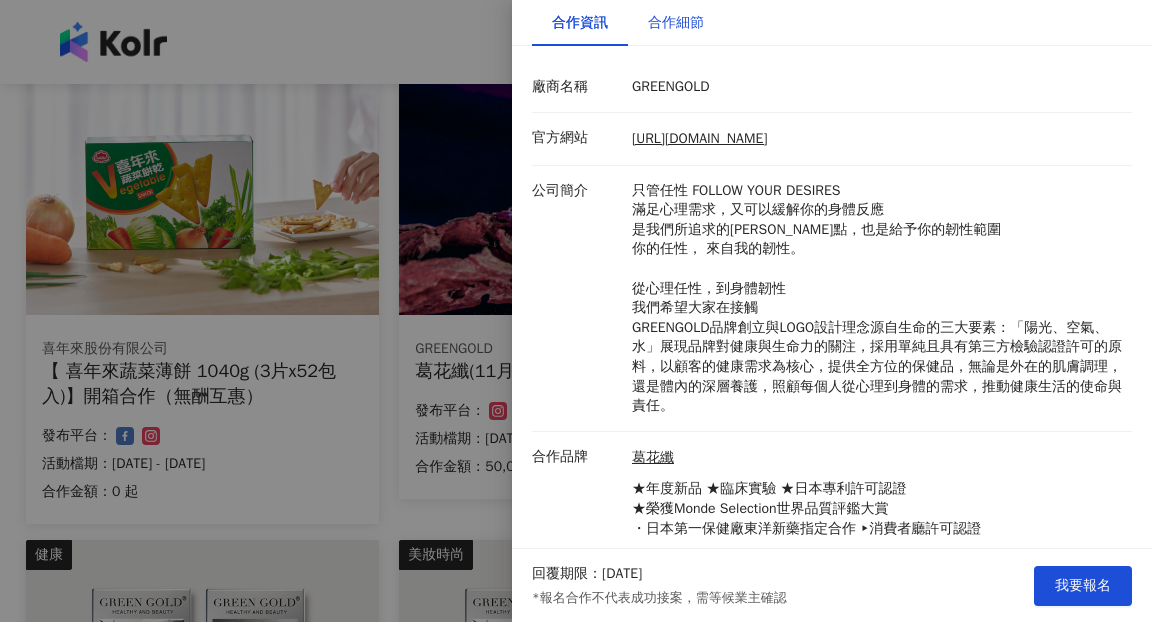 click on "合作細節" at bounding box center (676, 23) 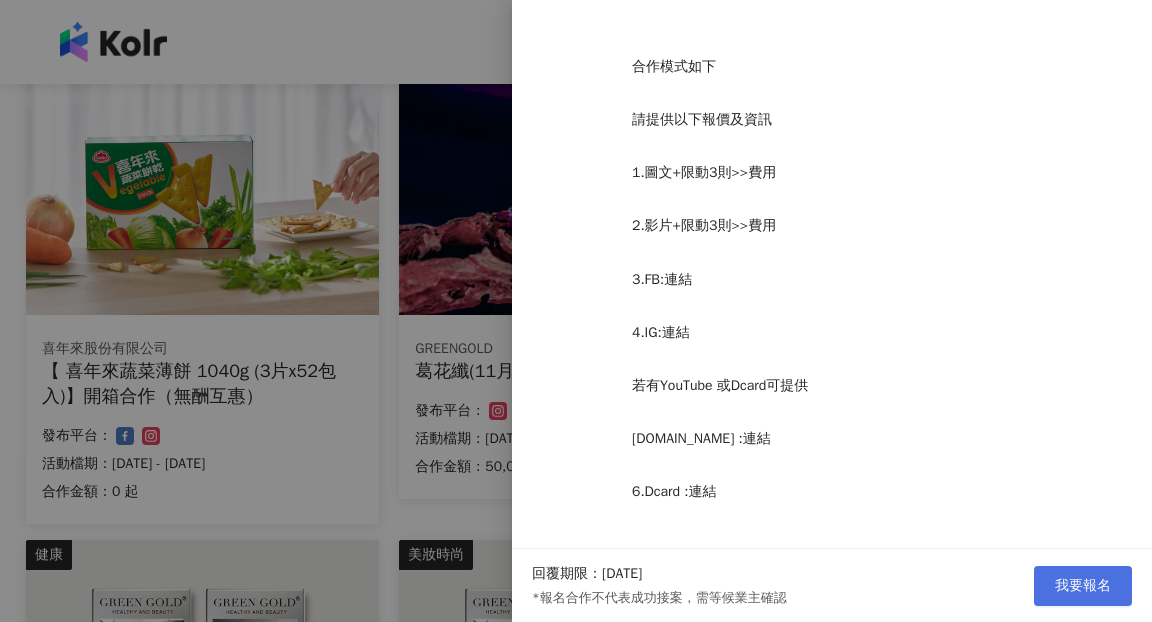 scroll, scrollTop: 720, scrollLeft: 0, axis: vertical 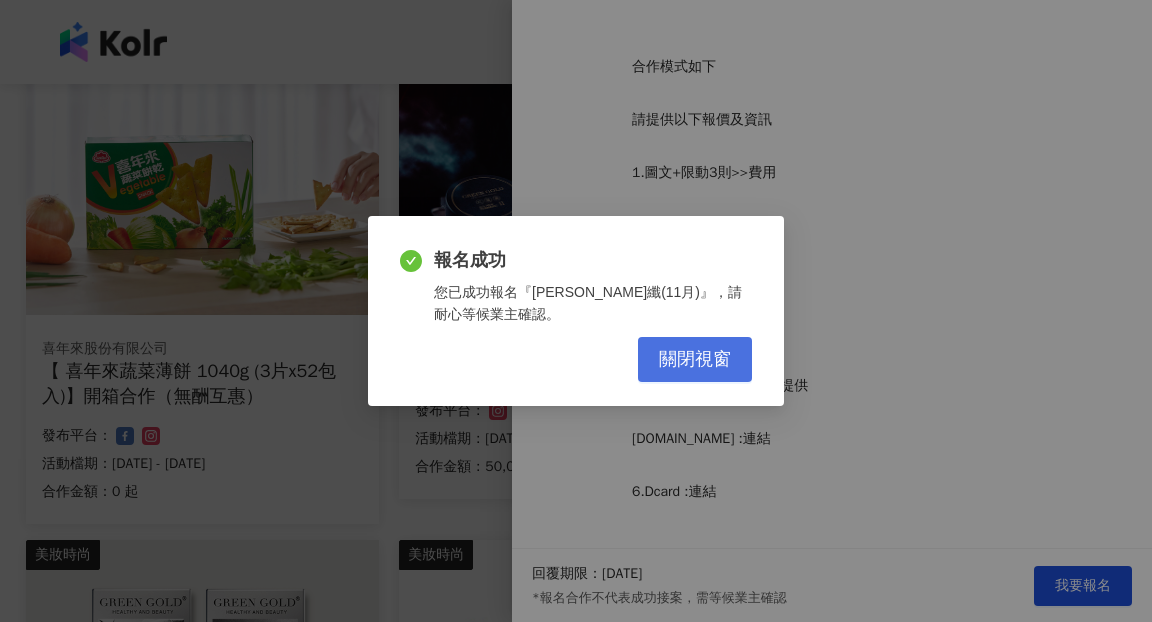 click on "關閉視窗" at bounding box center [695, 360] 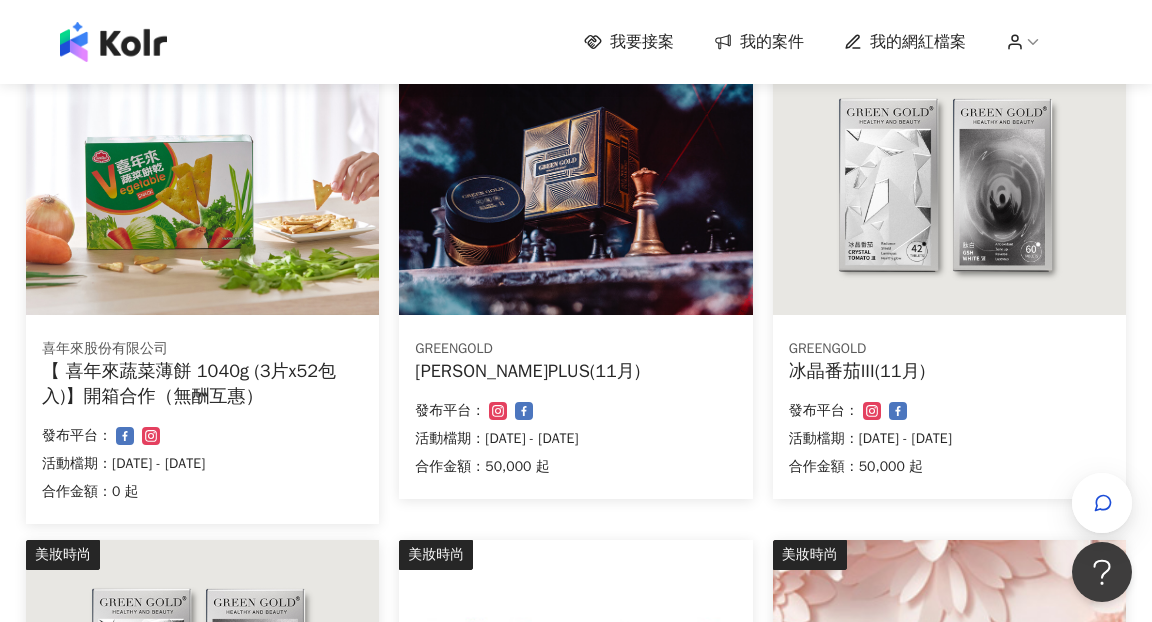scroll, scrollTop: 747, scrollLeft: 0, axis: vertical 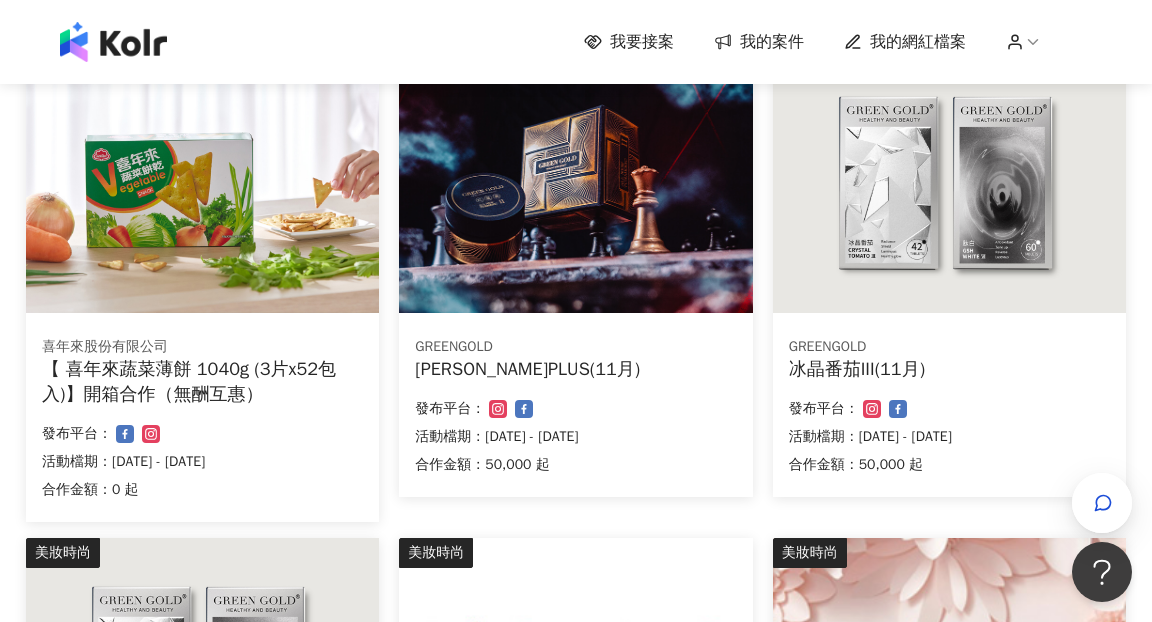 click on "GREENGOLD [PERSON_NAME]PLUS(11月) 合作金額： 50,000 起 發布平台： 活動檔期：[DATE] - [DATE]" at bounding box center (575, 409) 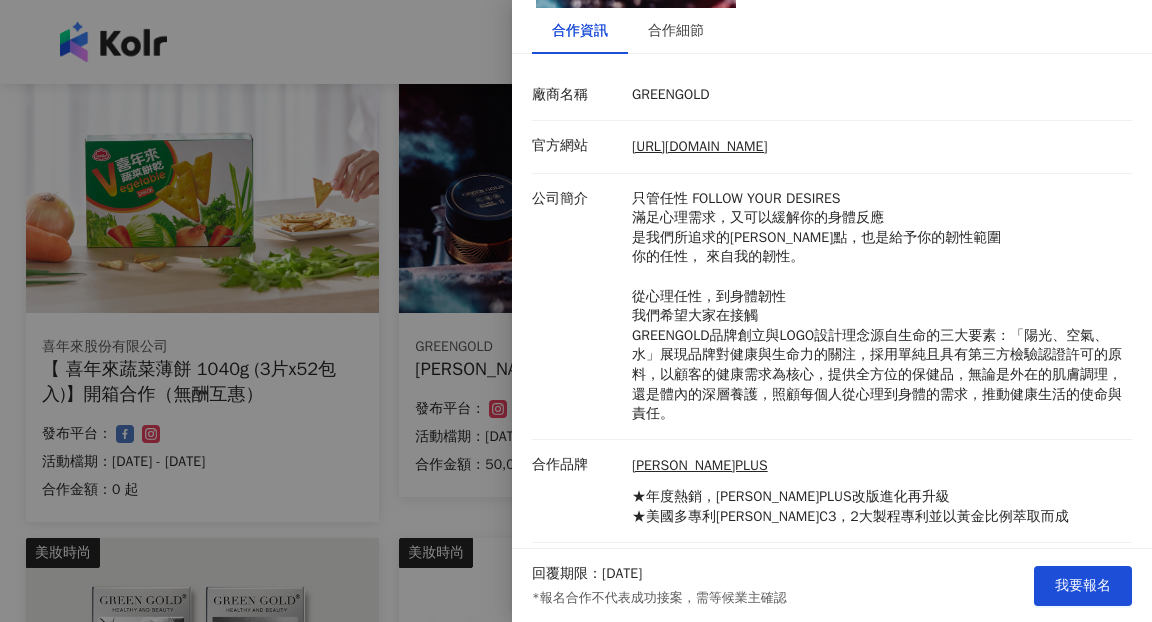 scroll, scrollTop: 258, scrollLeft: 0, axis: vertical 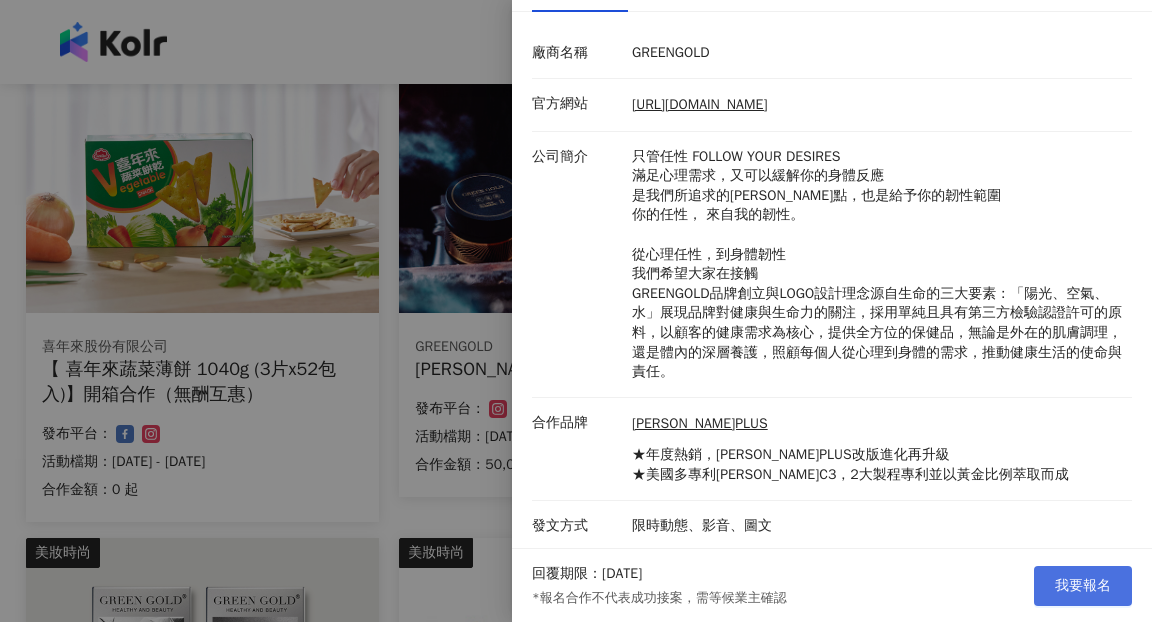 click on "我要報名" at bounding box center [1083, 586] 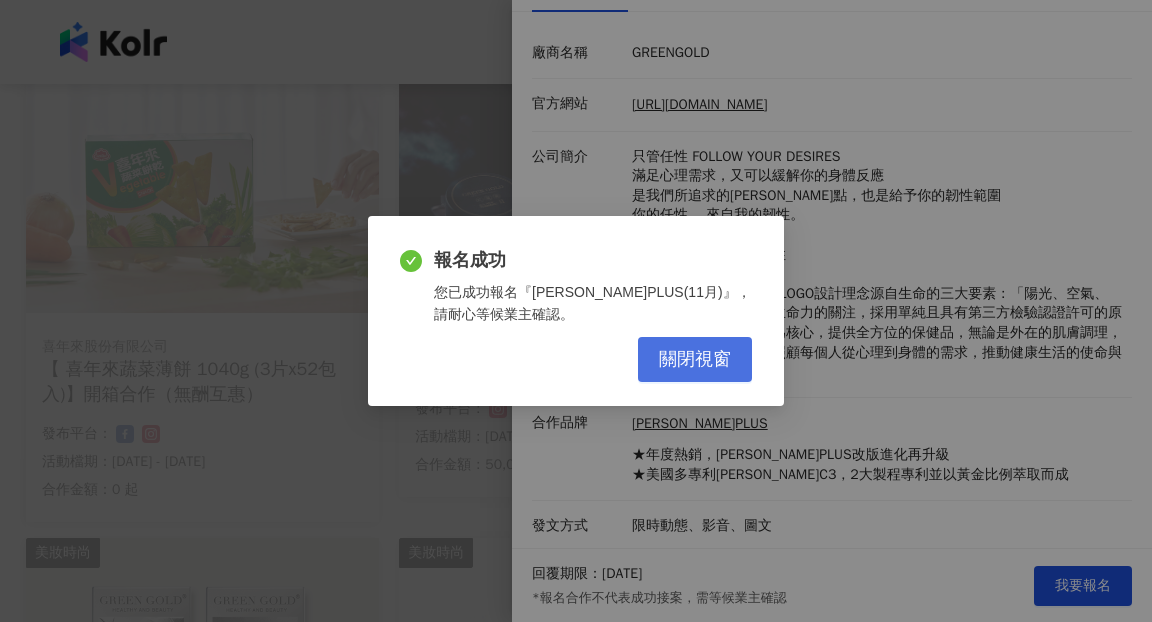 click on "關閉視窗" at bounding box center (695, 360) 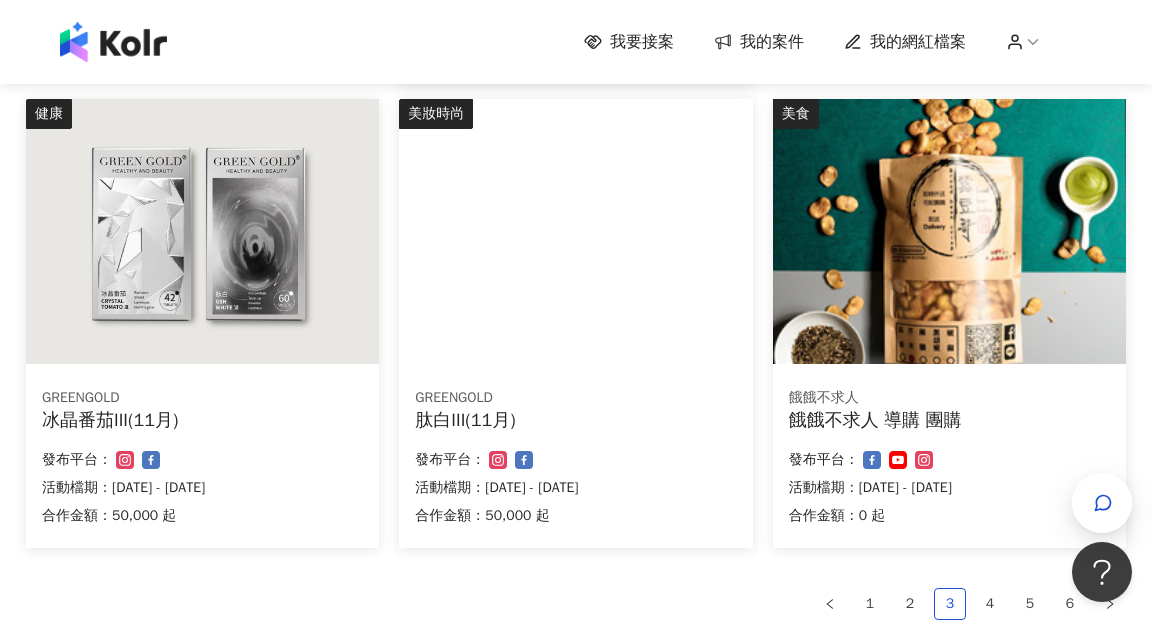 scroll, scrollTop: 1189, scrollLeft: 0, axis: vertical 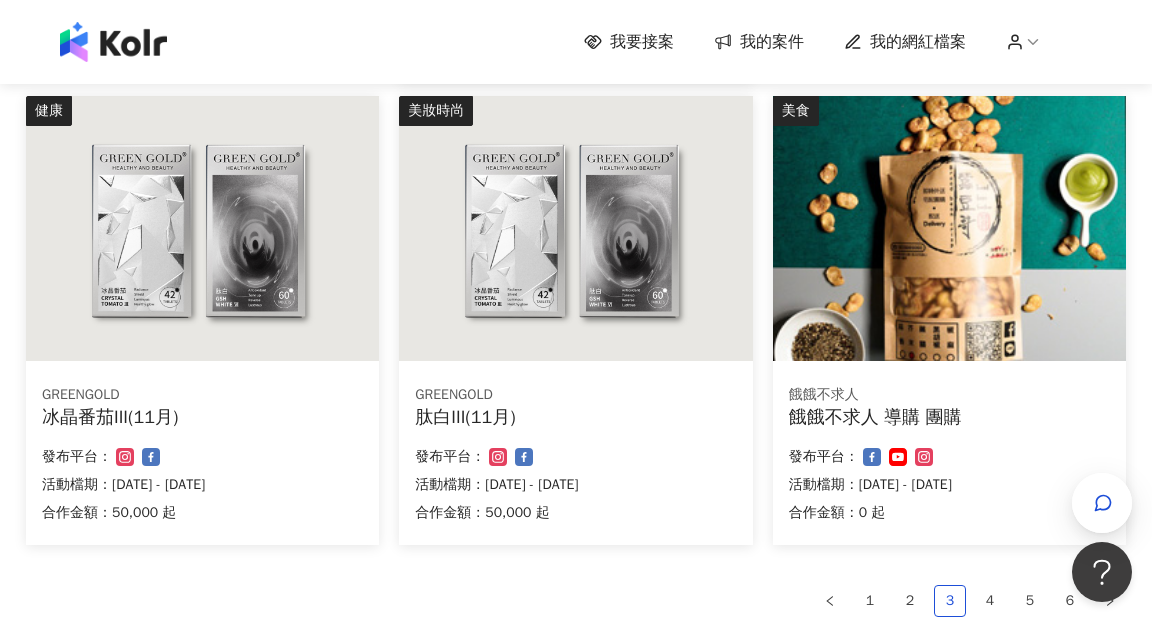 click at bounding box center [202, 228] 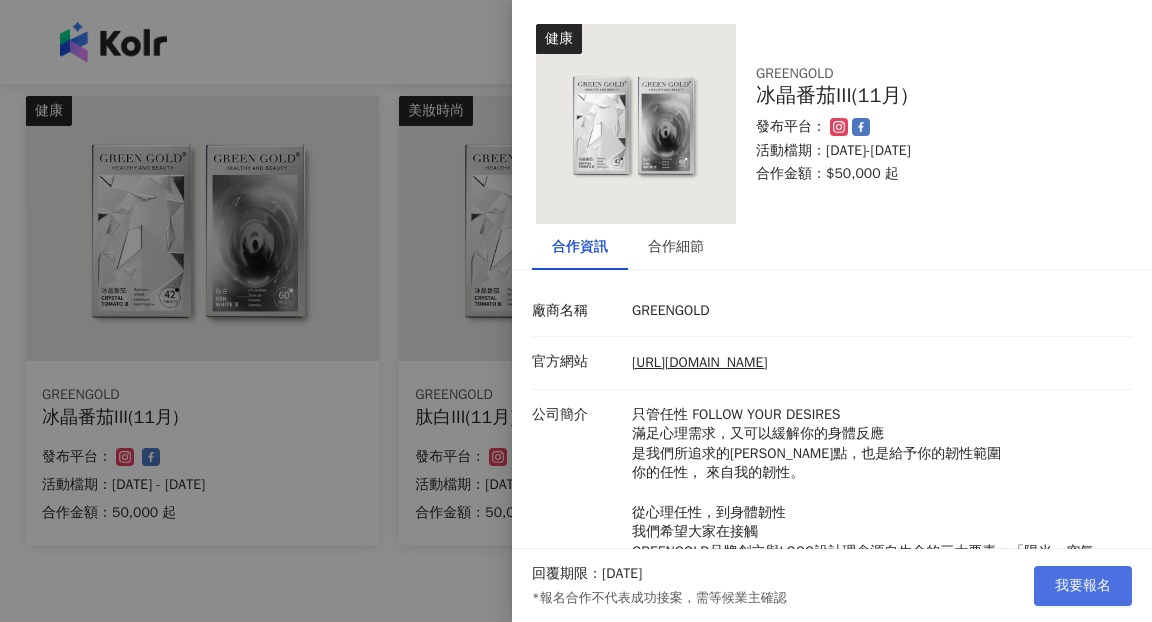 click on "我要報名" at bounding box center [1083, 586] 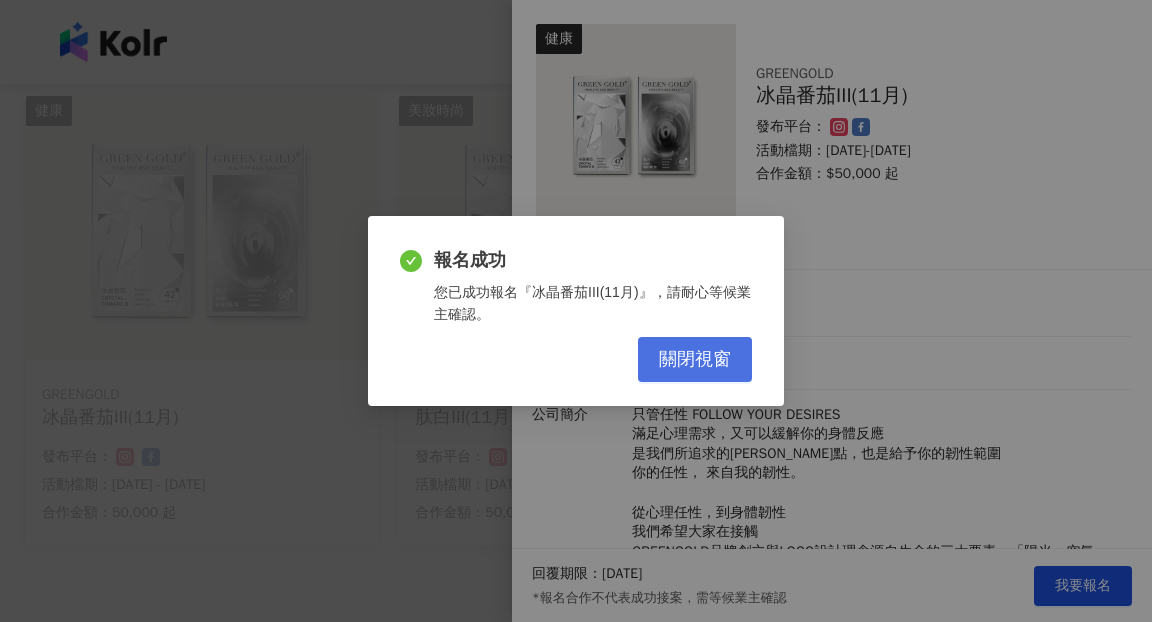 click on "關閉視窗" at bounding box center (695, 360) 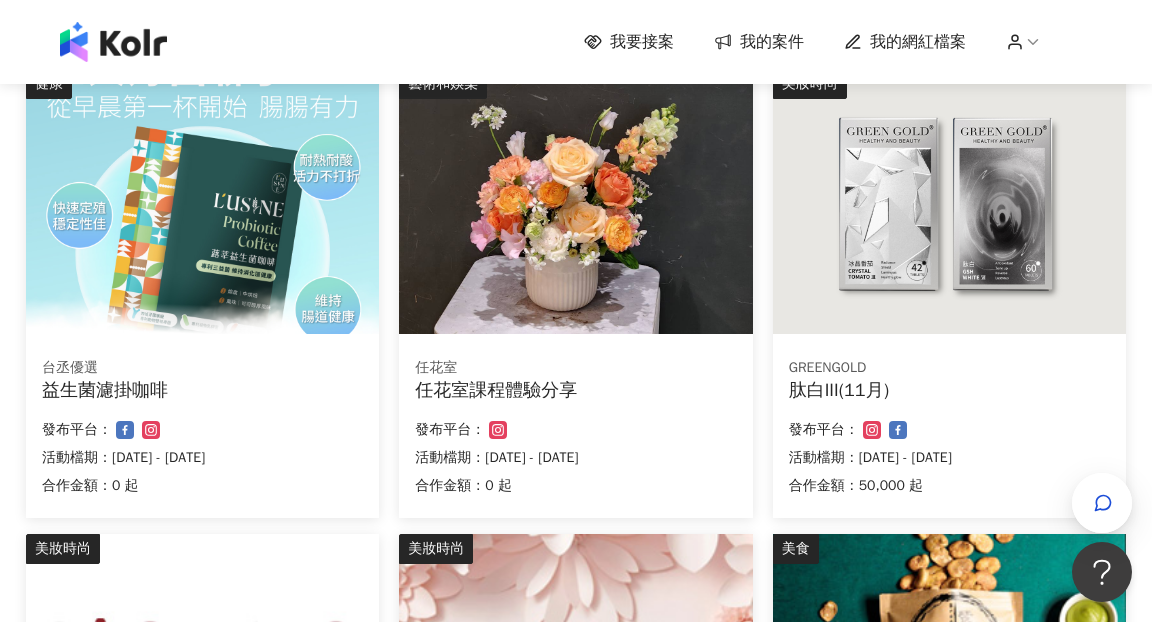 scroll, scrollTop: 230, scrollLeft: 0, axis: vertical 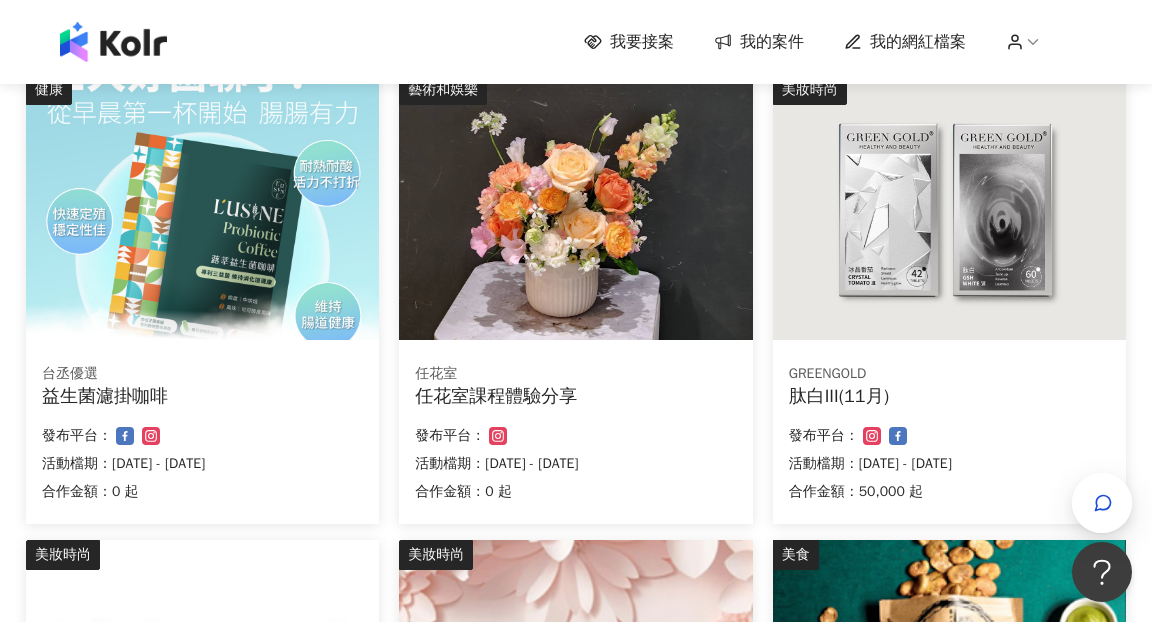 click at bounding box center [949, 207] 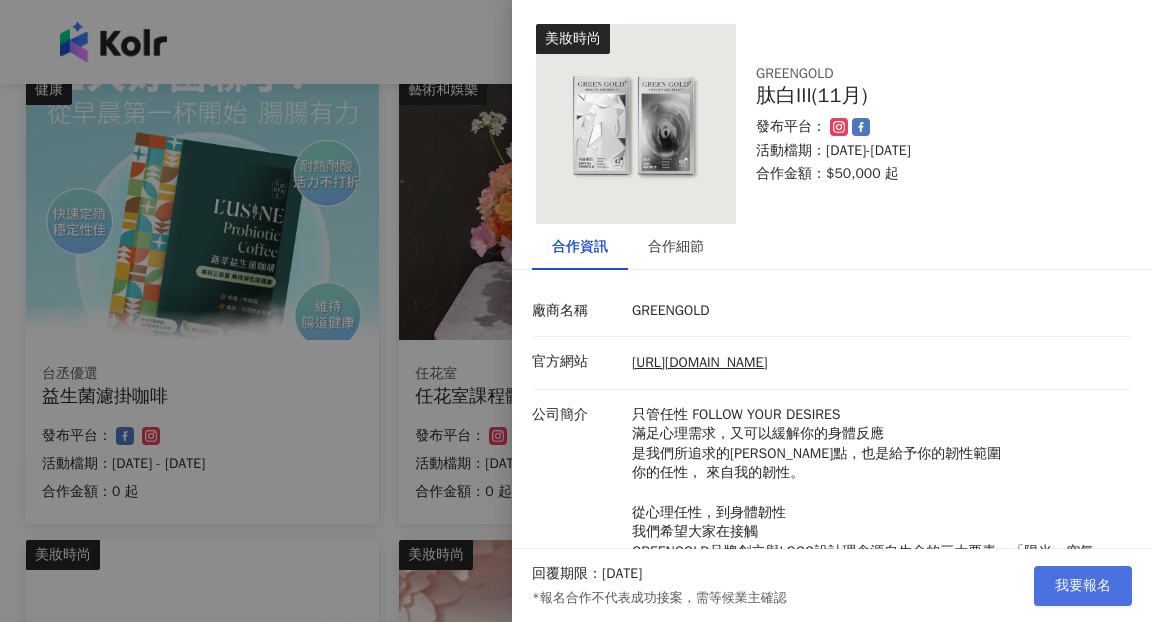click on "我要報名" at bounding box center (1083, 586) 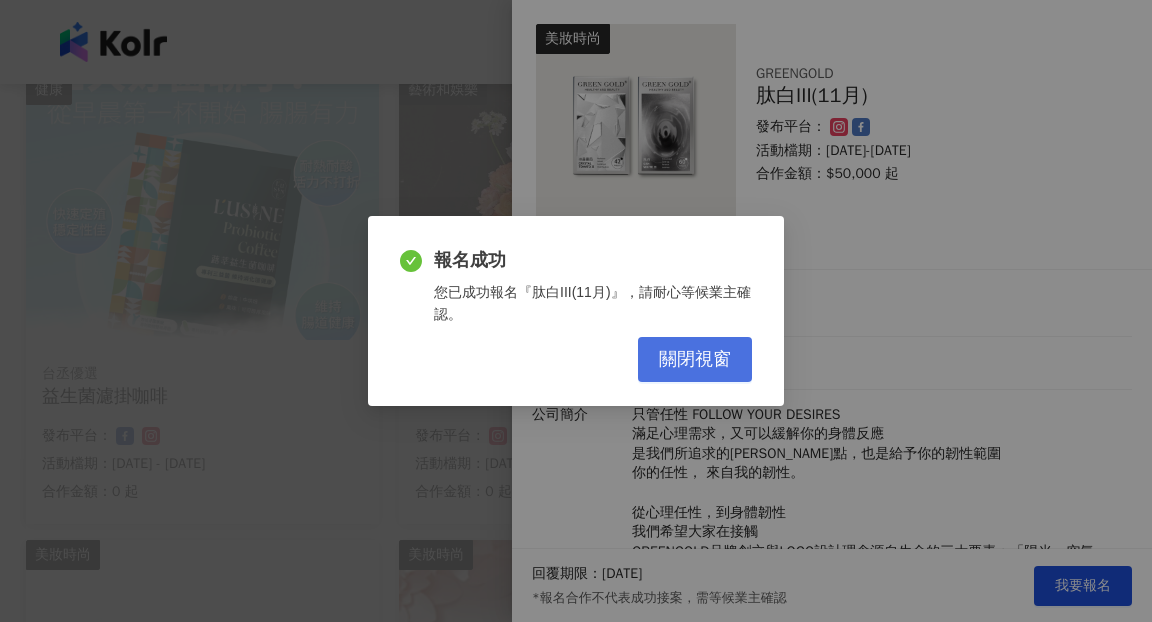 click on "關閉視窗" at bounding box center [695, 360] 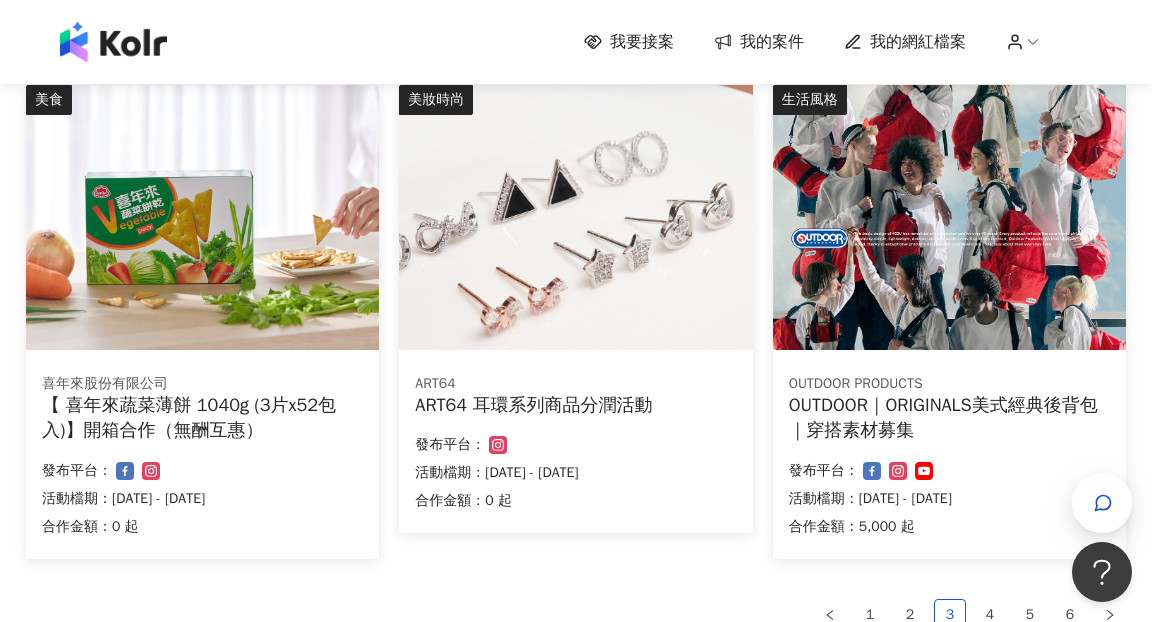 scroll, scrollTop: 1156, scrollLeft: 0, axis: vertical 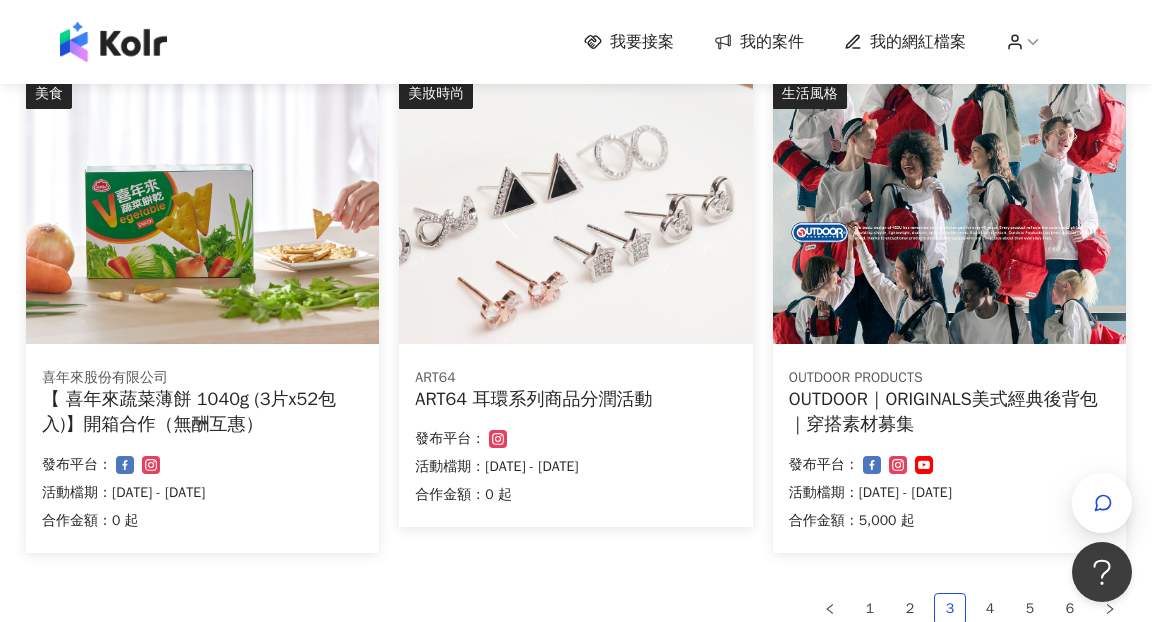 click at bounding box center [949, 211] 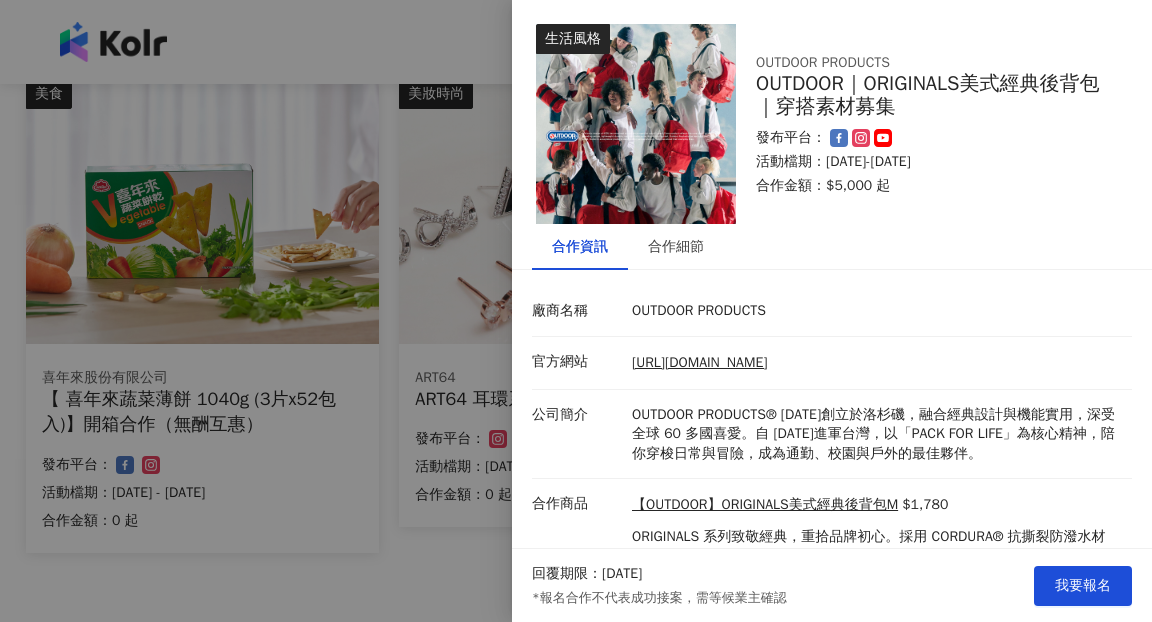 scroll, scrollTop: 101, scrollLeft: 0, axis: vertical 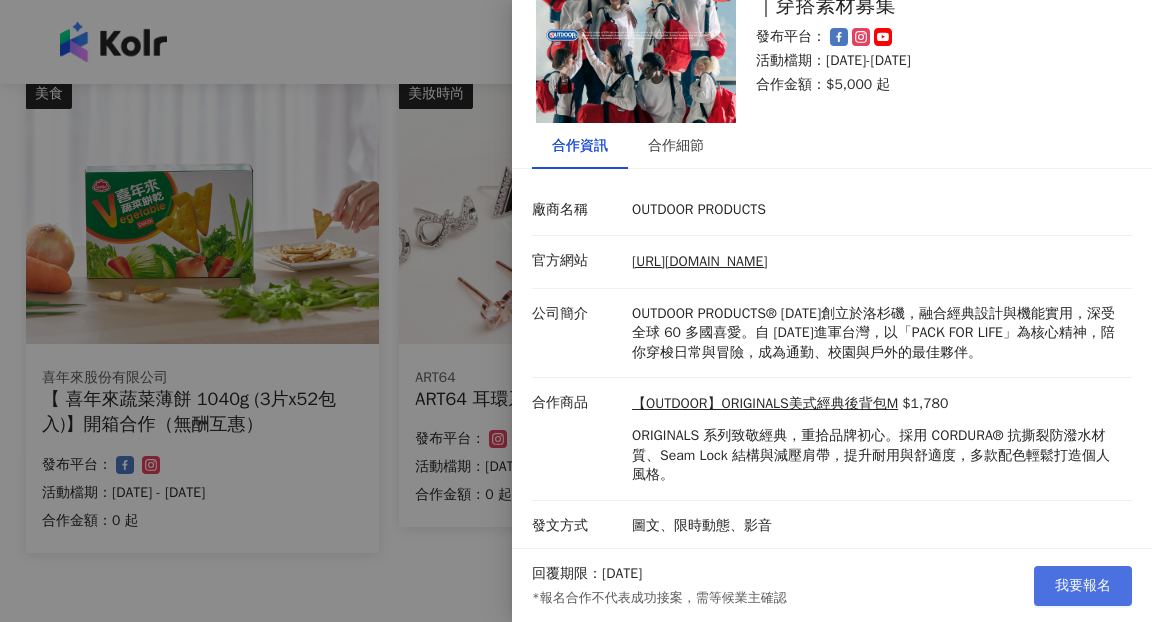 click on "我要報名" at bounding box center [1083, 586] 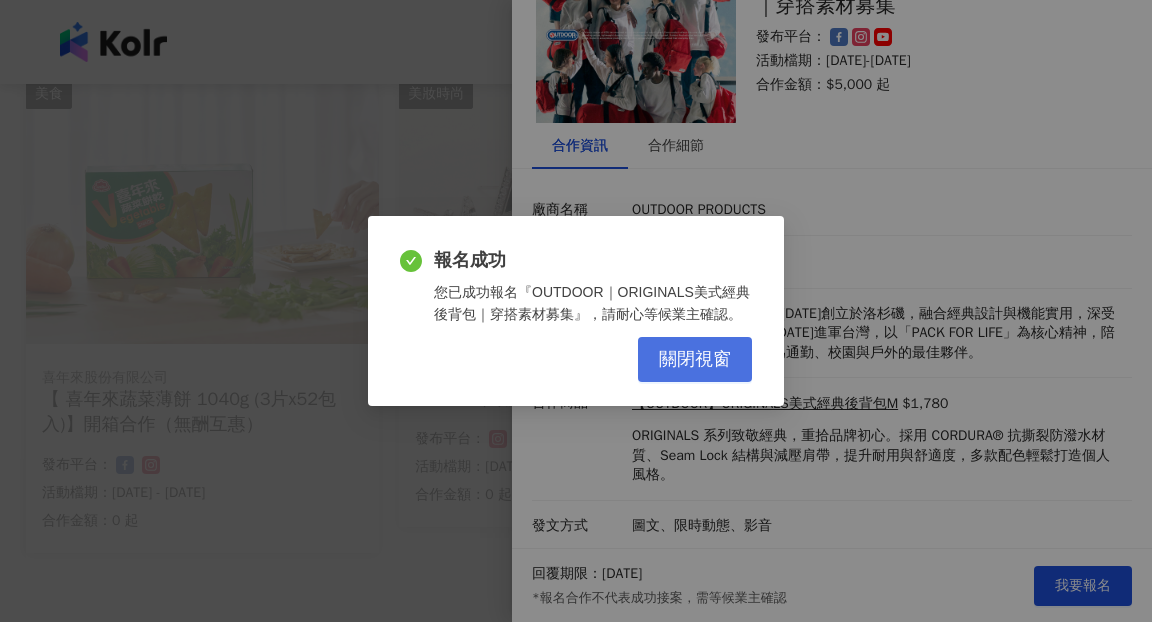 click on "關閉視窗" at bounding box center (695, 360) 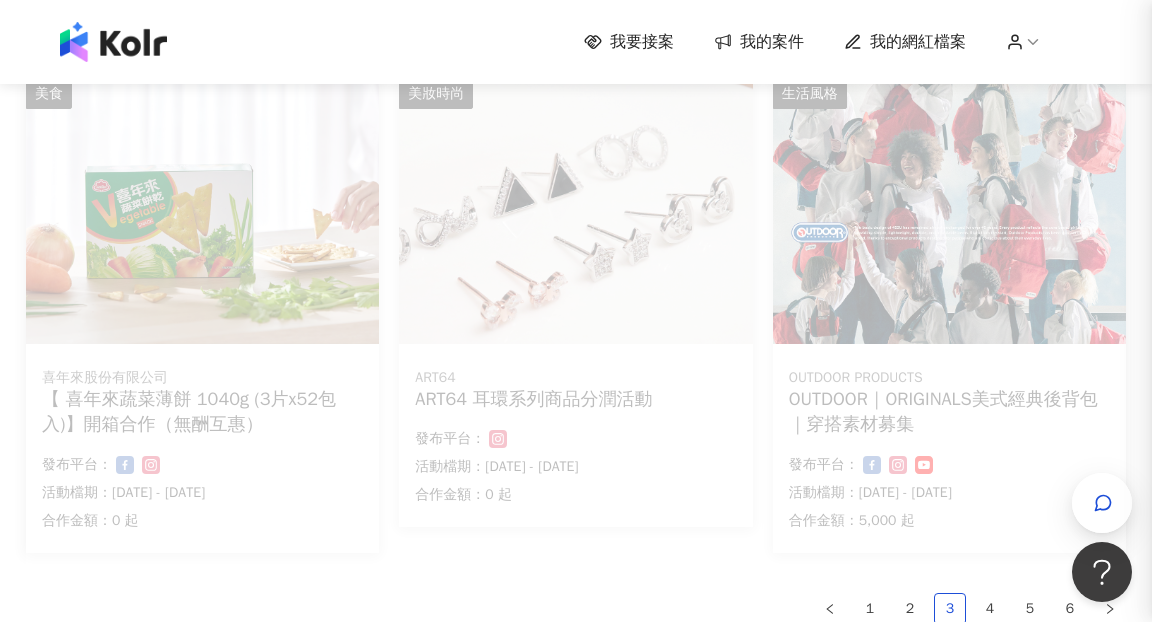 scroll, scrollTop: 0, scrollLeft: 0, axis: both 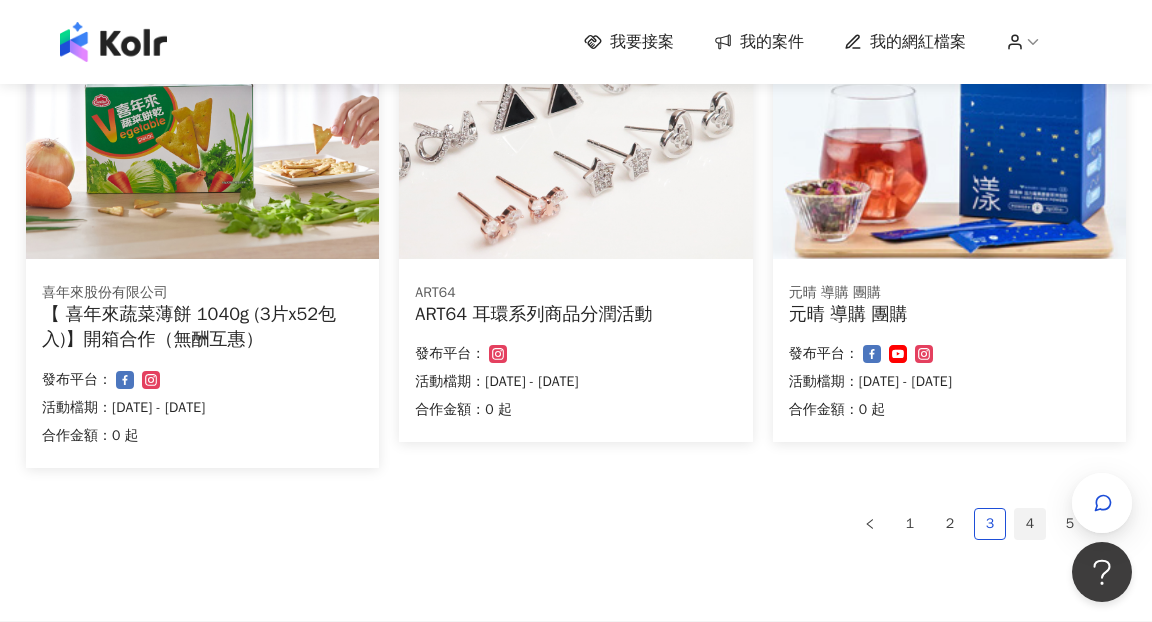 click on "4" at bounding box center [1030, 524] 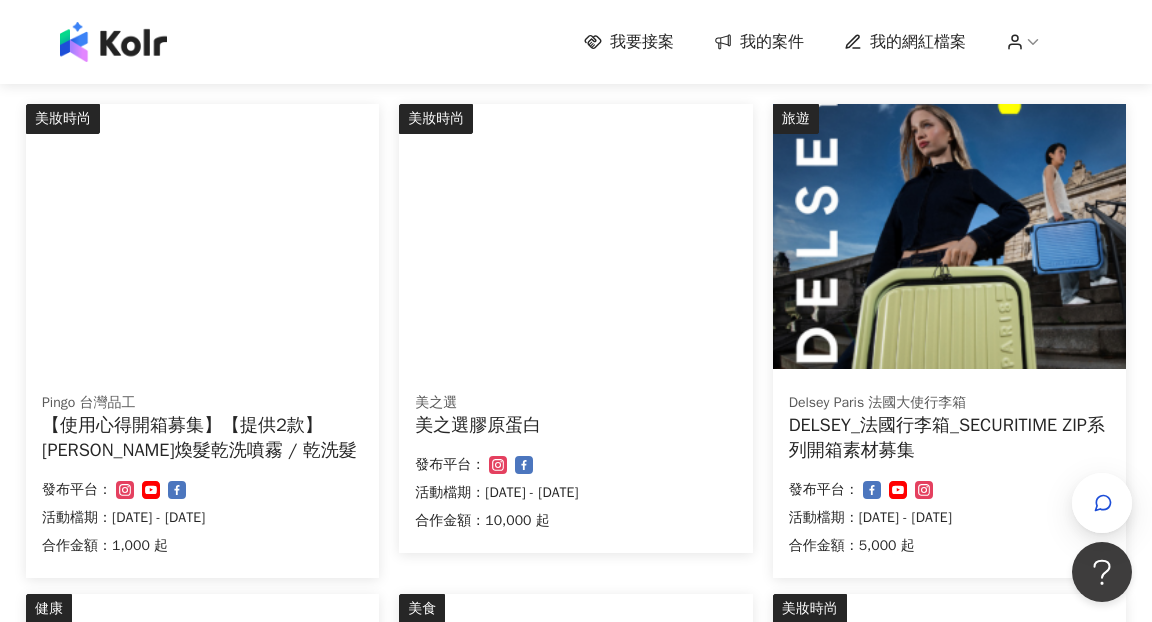 scroll, scrollTop: 197, scrollLeft: 0, axis: vertical 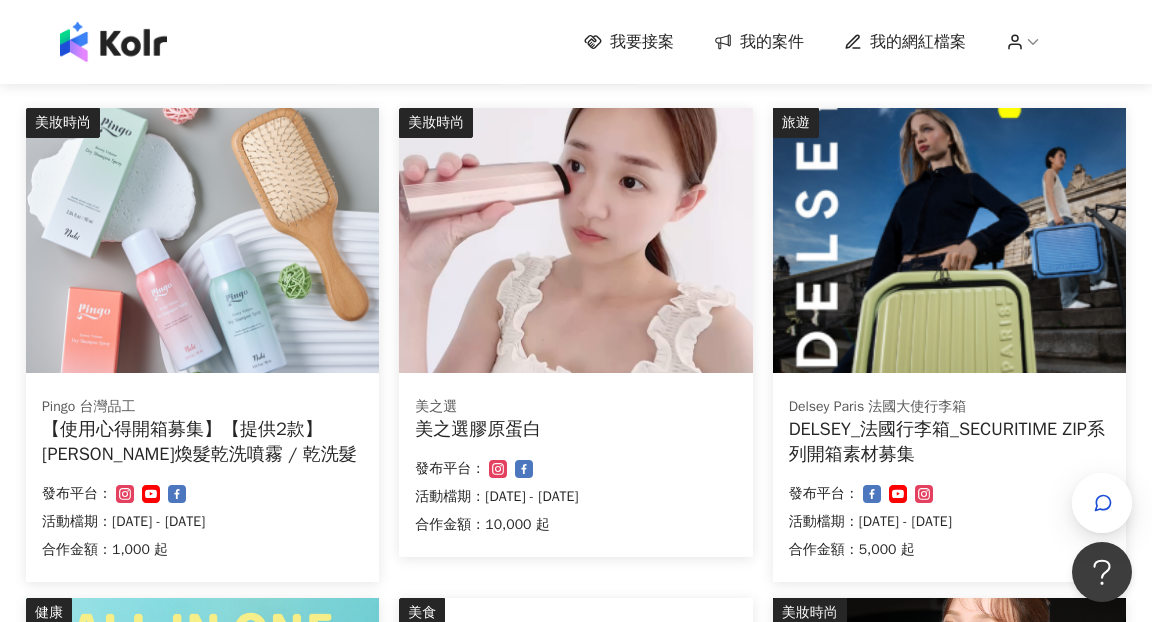 click at bounding box center [575, 240] 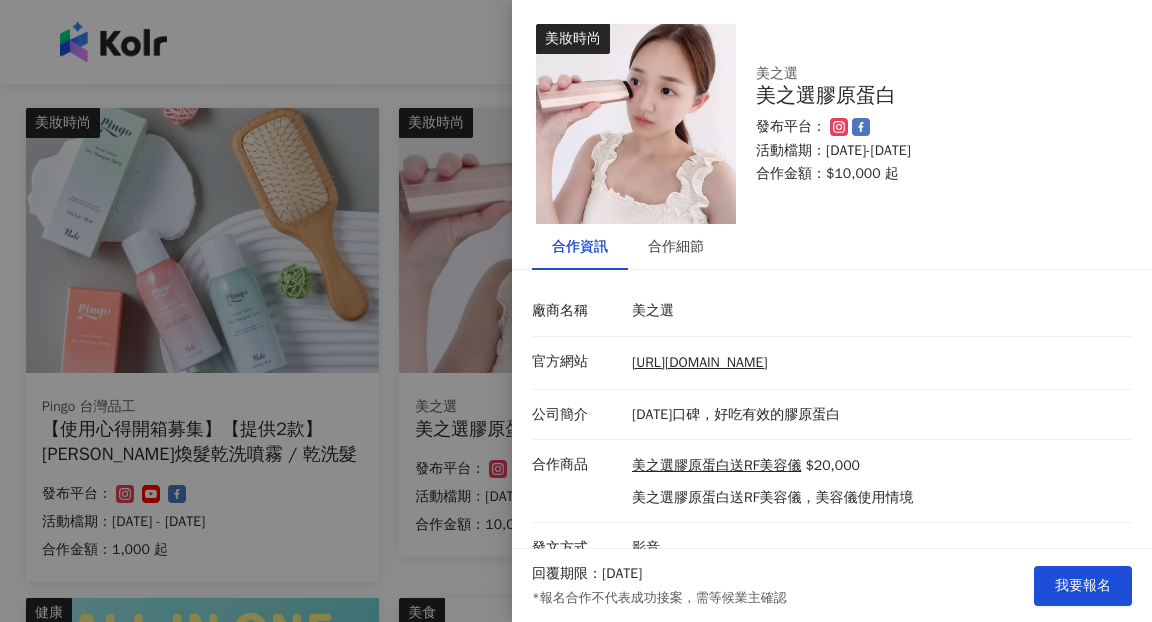 scroll, scrollTop: 22, scrollLeft: 0, axis: vertical 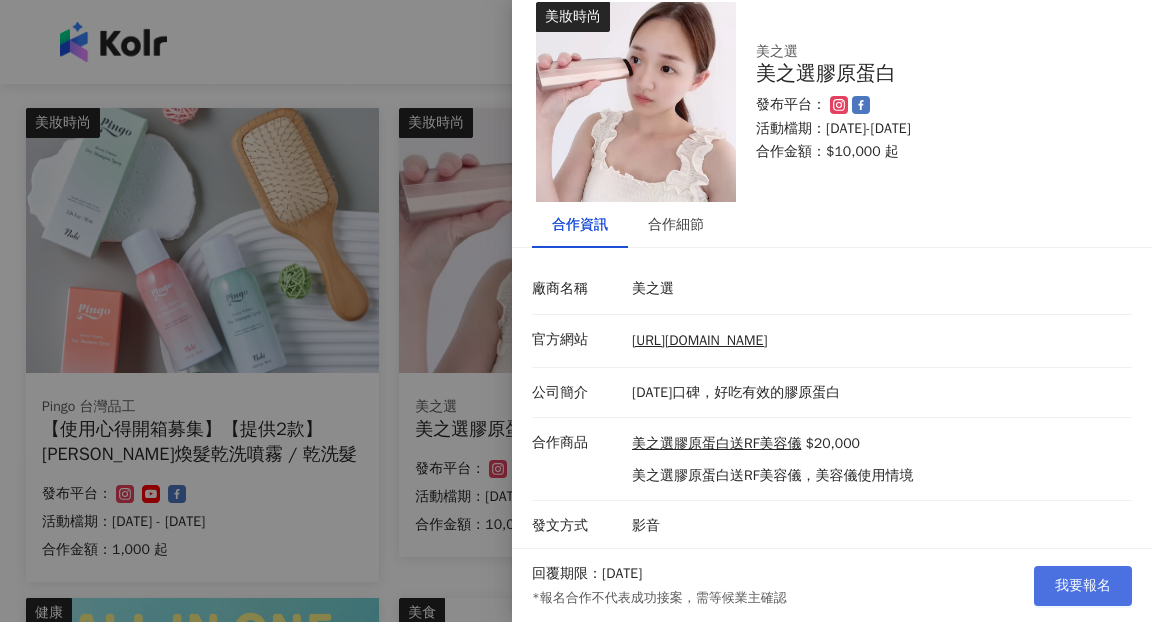 click on "我要報名" at bounding box center (1083, 586) 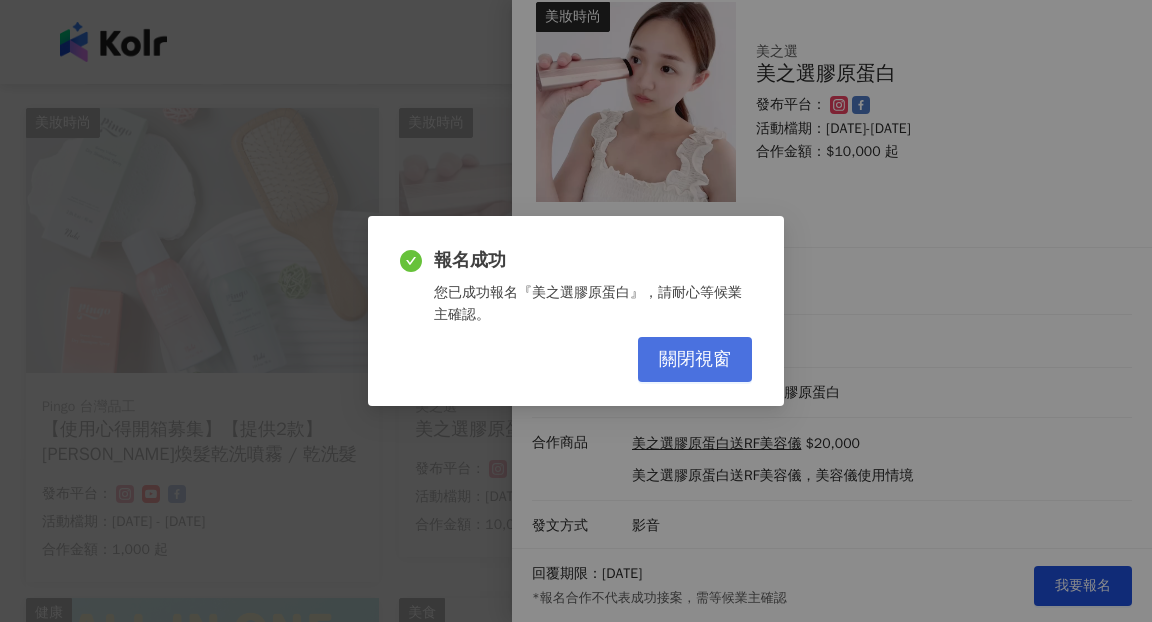 click on "關閉視窗" at bounding box center [695, 360] 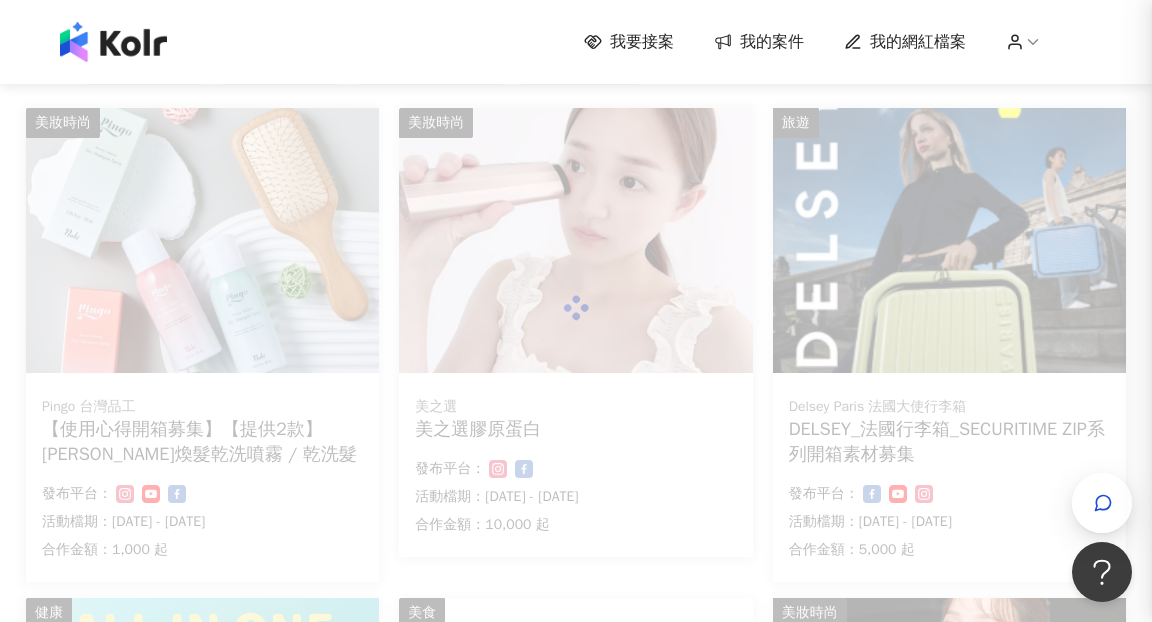 scroll, scrollTop: 0, scrollLeft: 0, axis: both 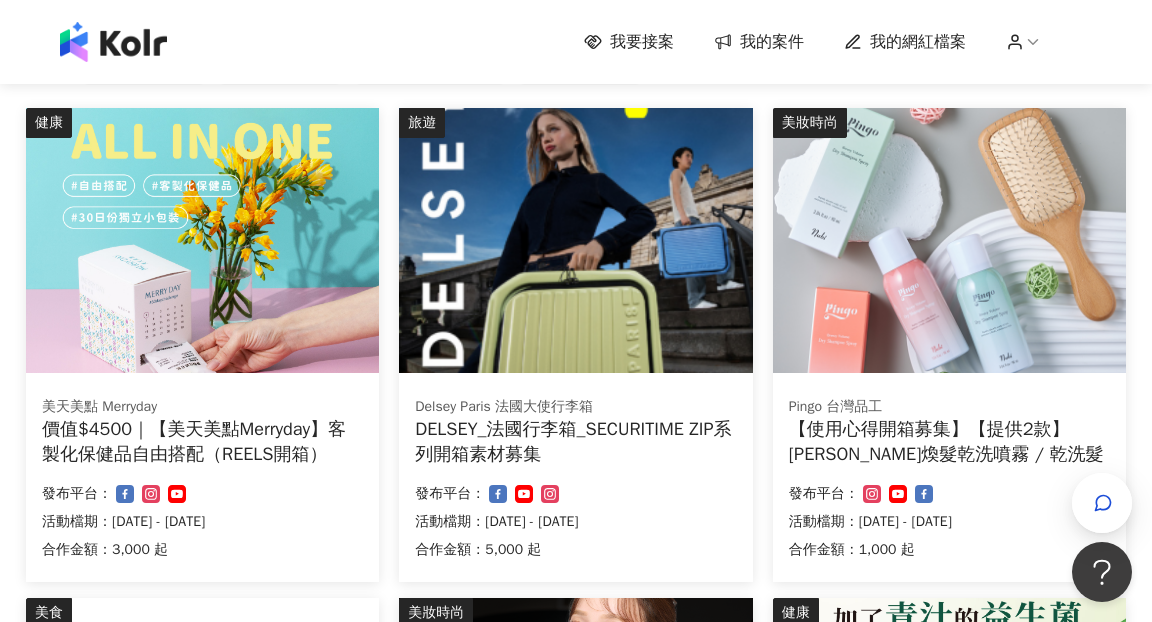 click at bounding box center (575, 240) 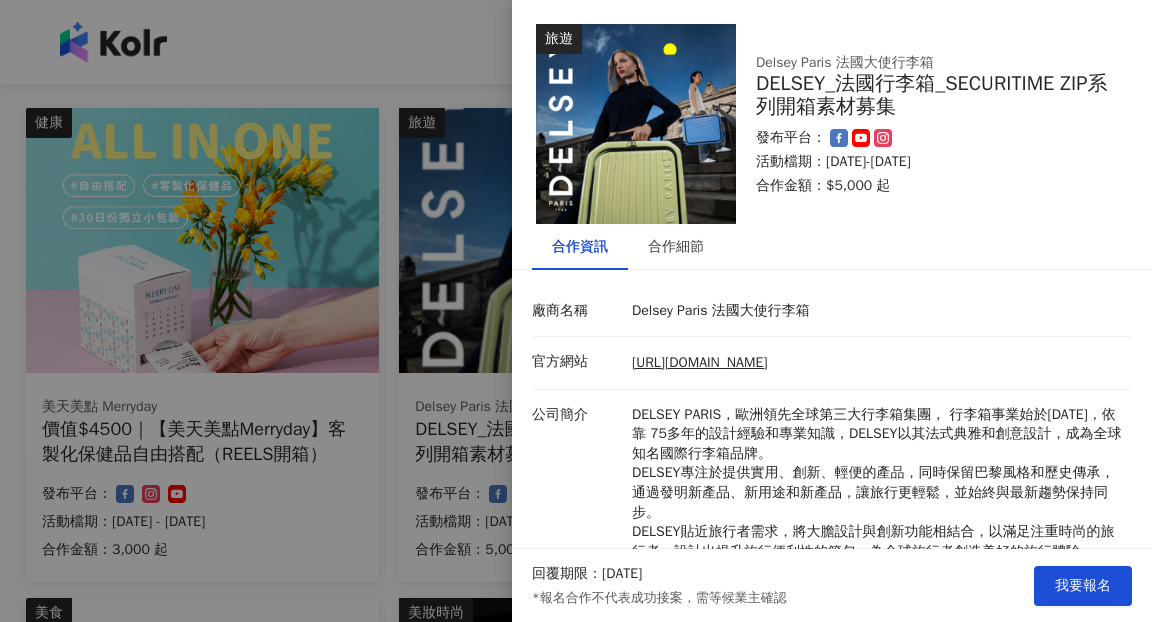 scroll, scrollTop: 179, scrollLeft: 0, axis: vertical 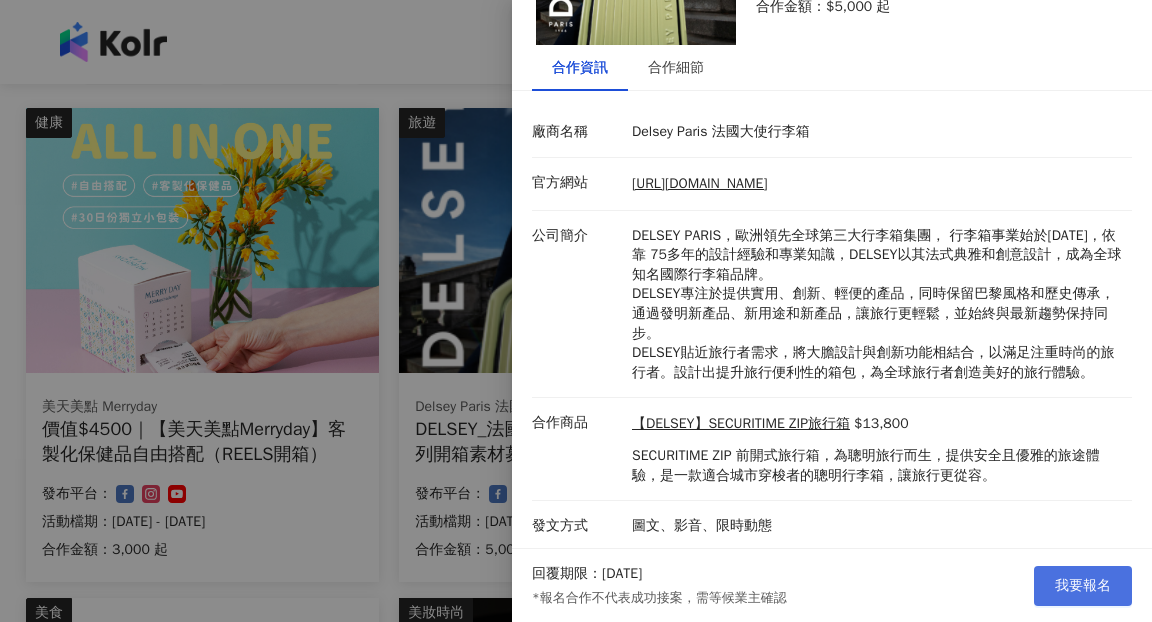 click on "我要報名" at bounding box center [1083, 586] 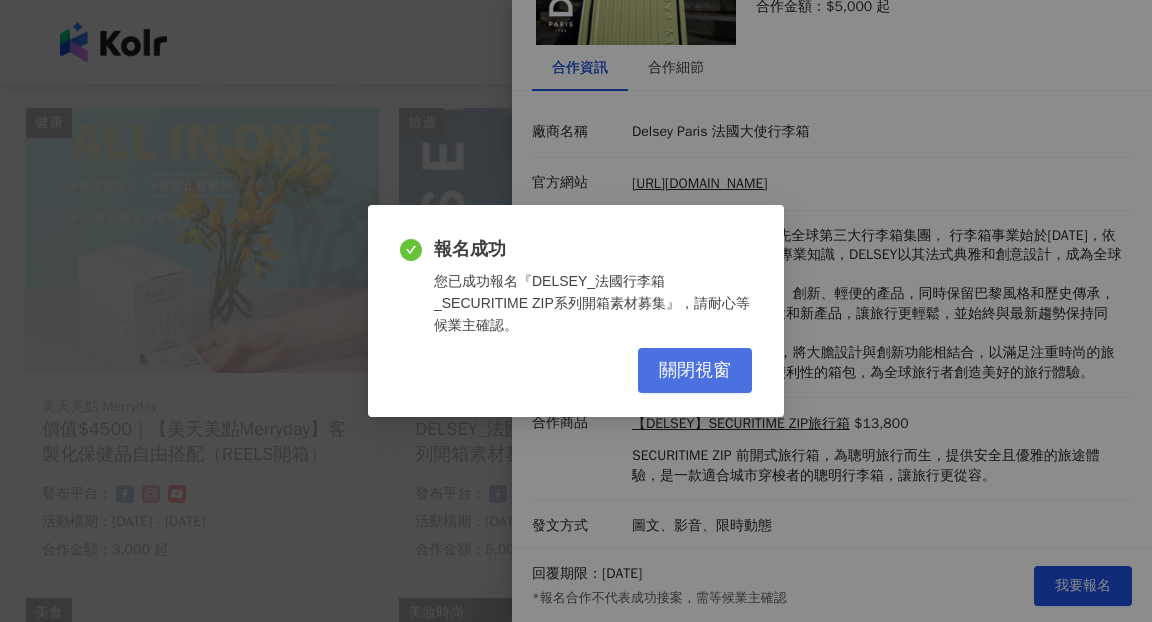 click on "關閉視窗" at bounding box center [695, 371] 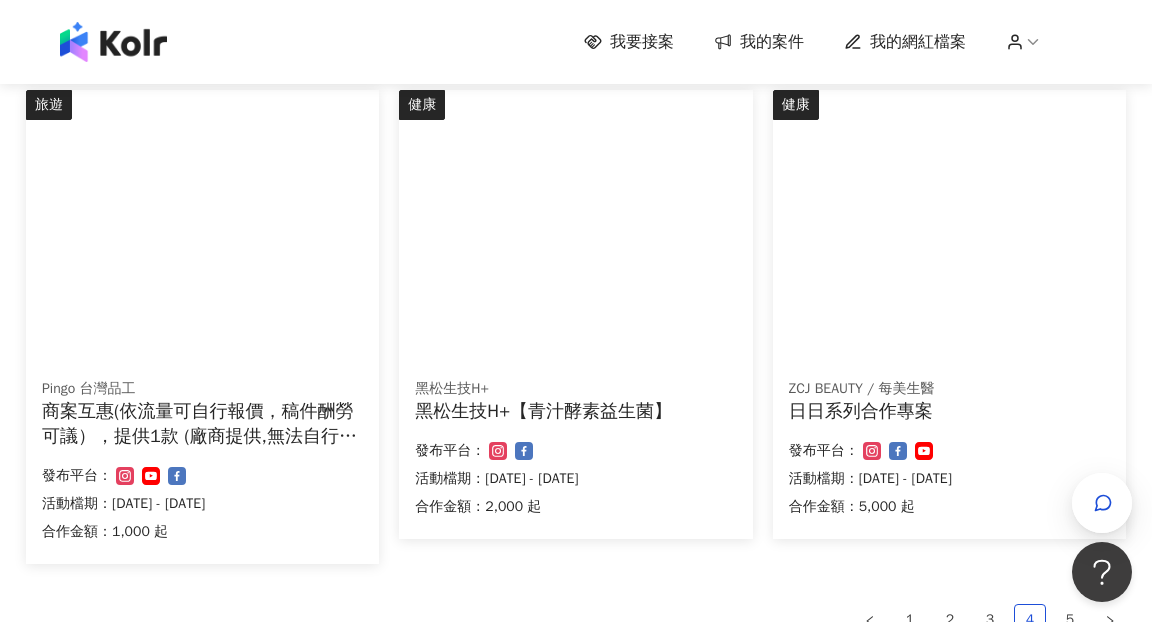 scroll, scrollTop: 1214, scrollLeft: 0, axis: vertical 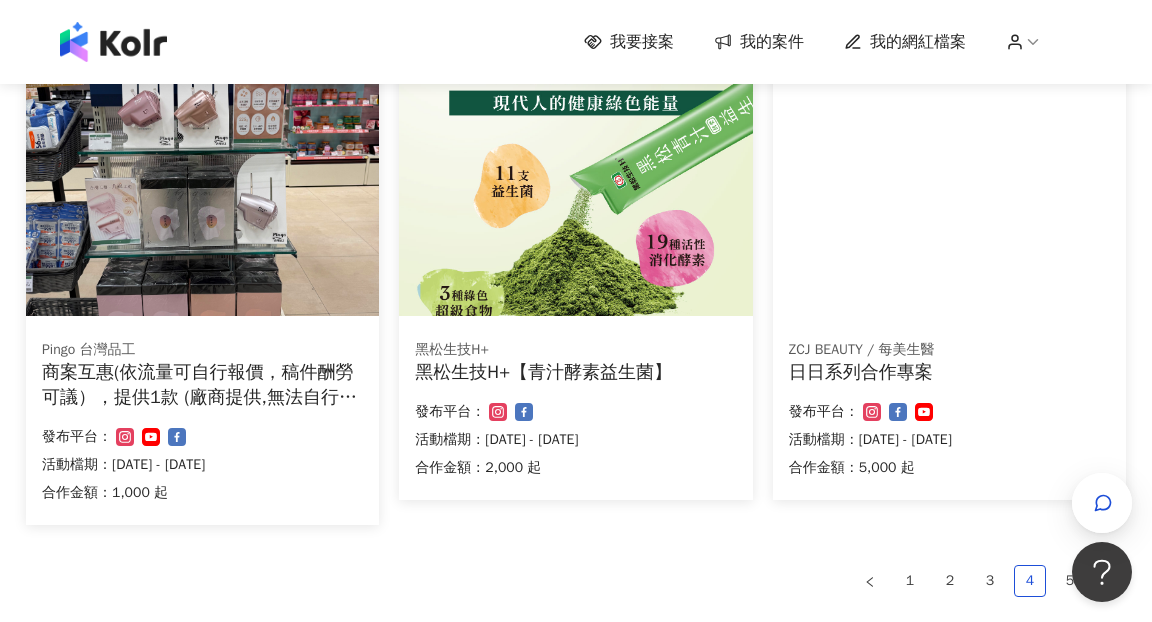 click at bounding box center [809, 63] 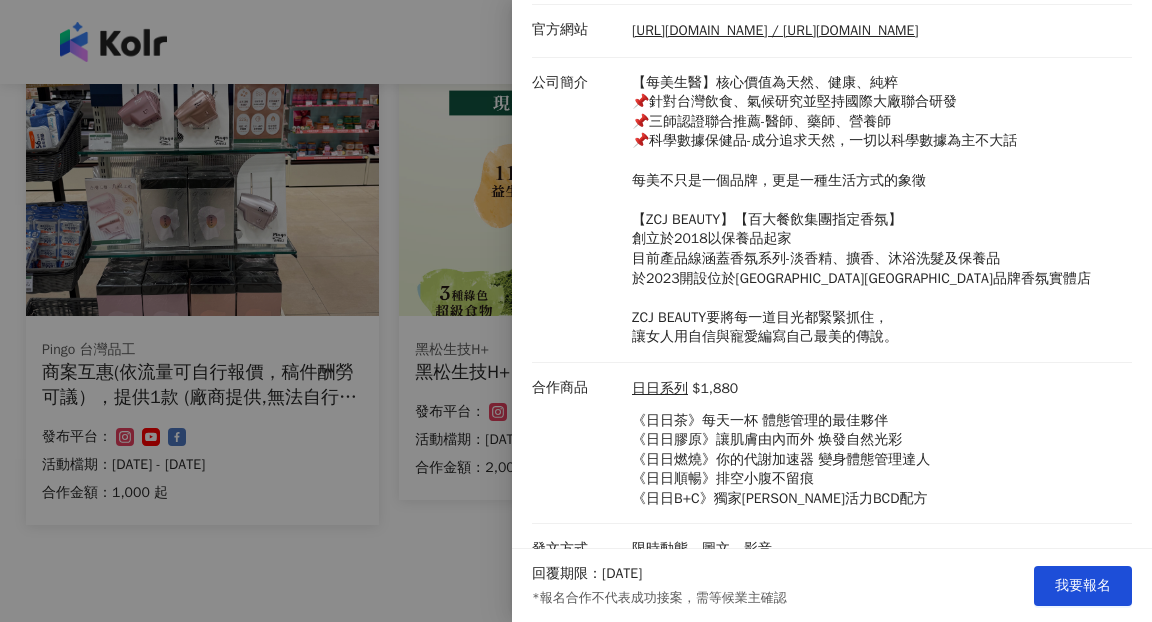 scroll, scrollTop: 356, scrollLeft: 0, axis: vertical 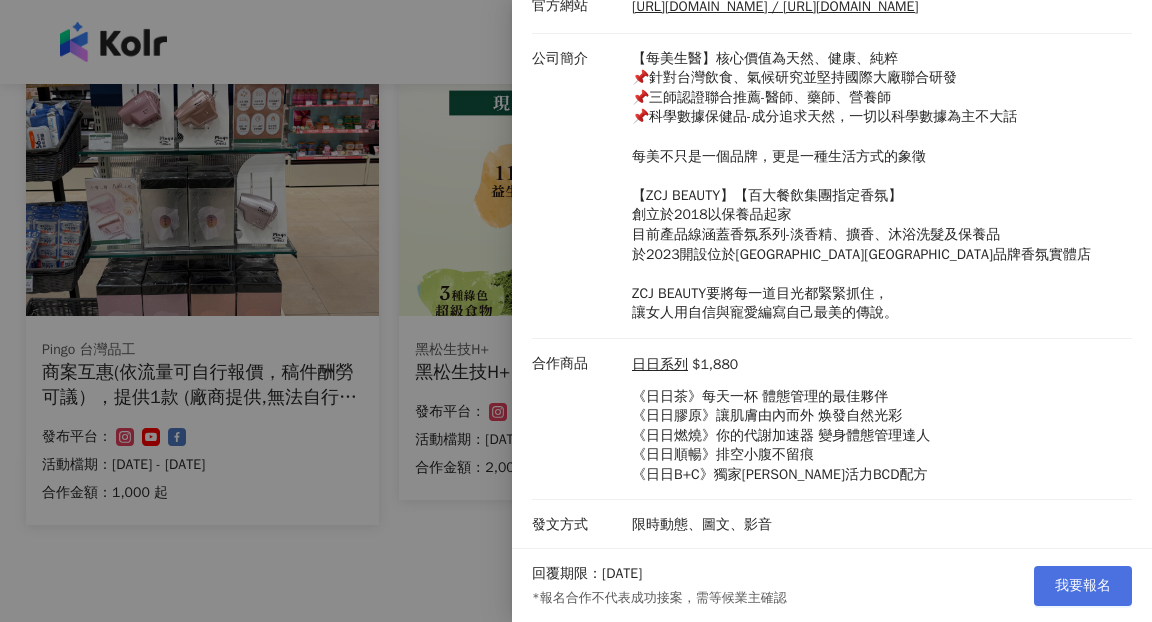 click on "我要報名" at bounding box center (1083, 586) 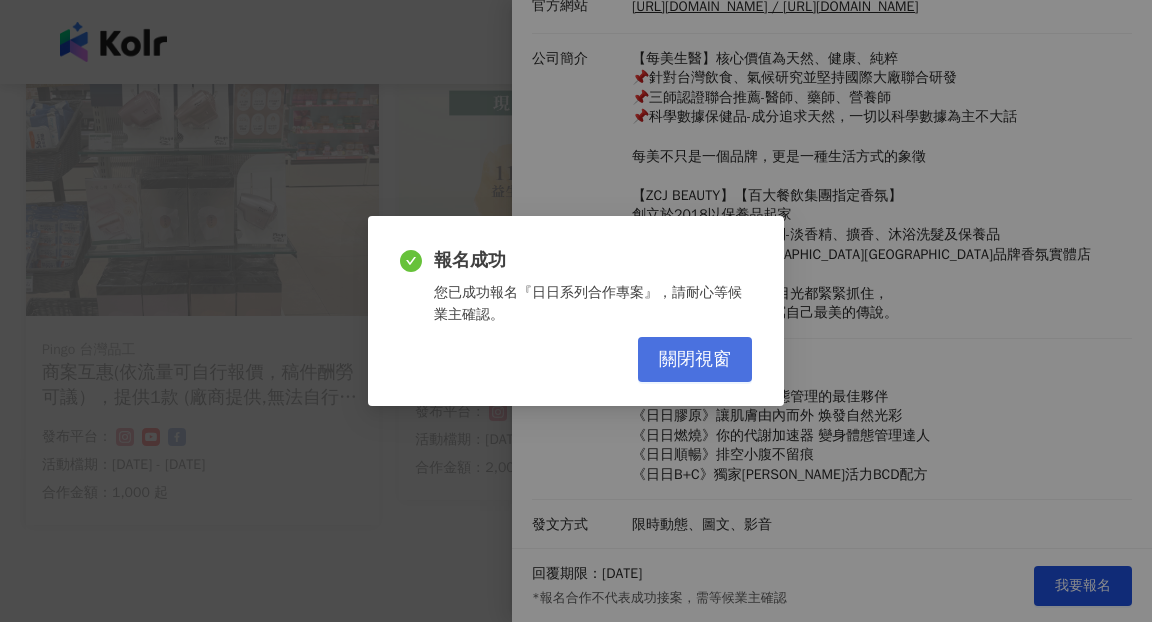 click on "關閉視窗" at bounding box center (695, 360) 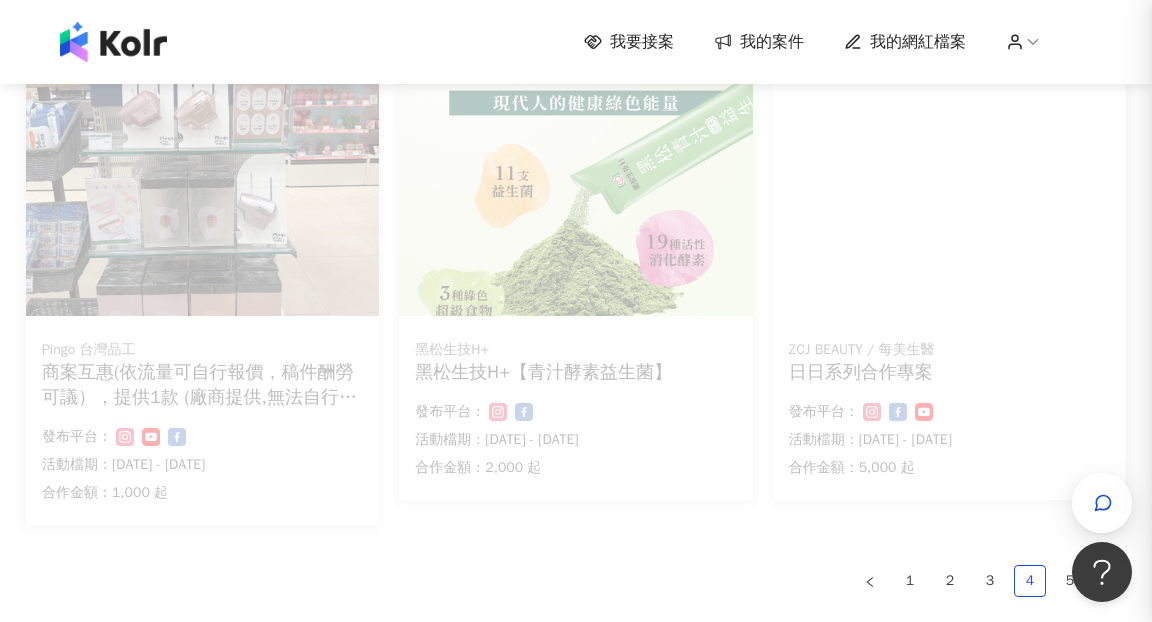 scroll, scrollTop: 0, scrollLeft: 0, axis: both 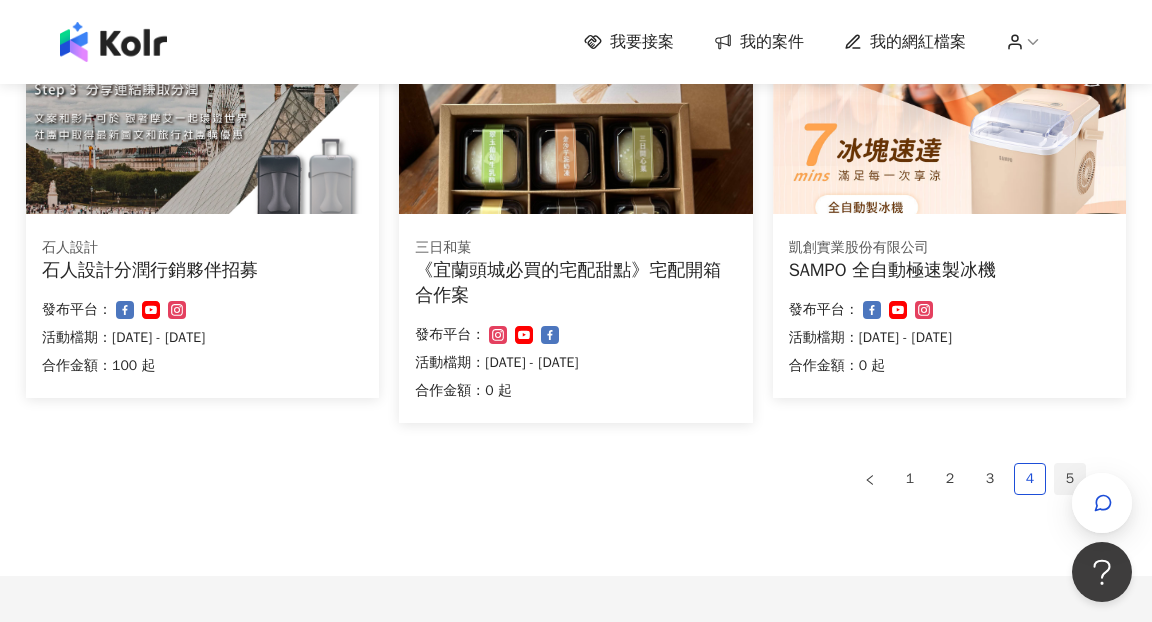 click on "5" at bounding box center (1070, 479) 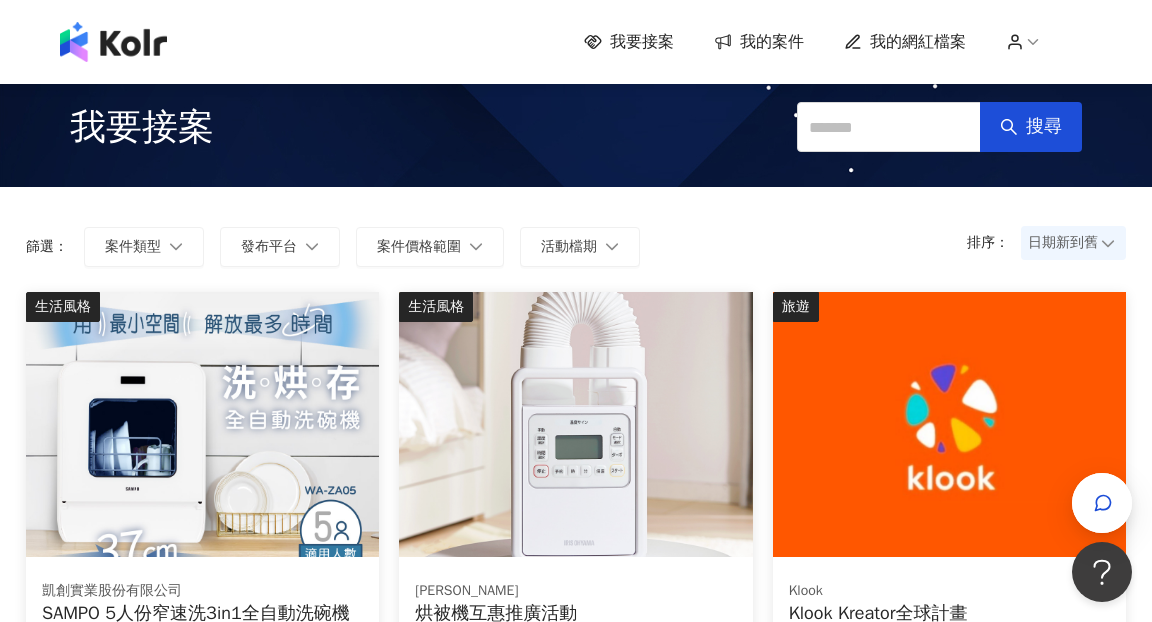 scroll, scrollTop: 0, scrollLeft: 0, axis: both 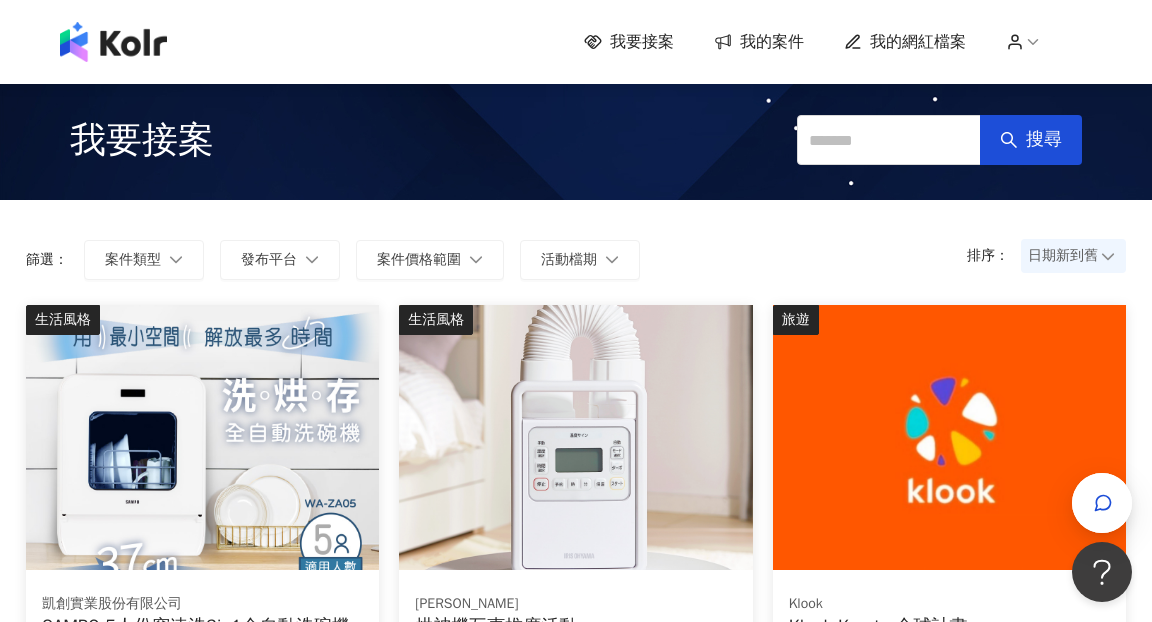 click on "我要接案" at bounding box center (642, 42) 